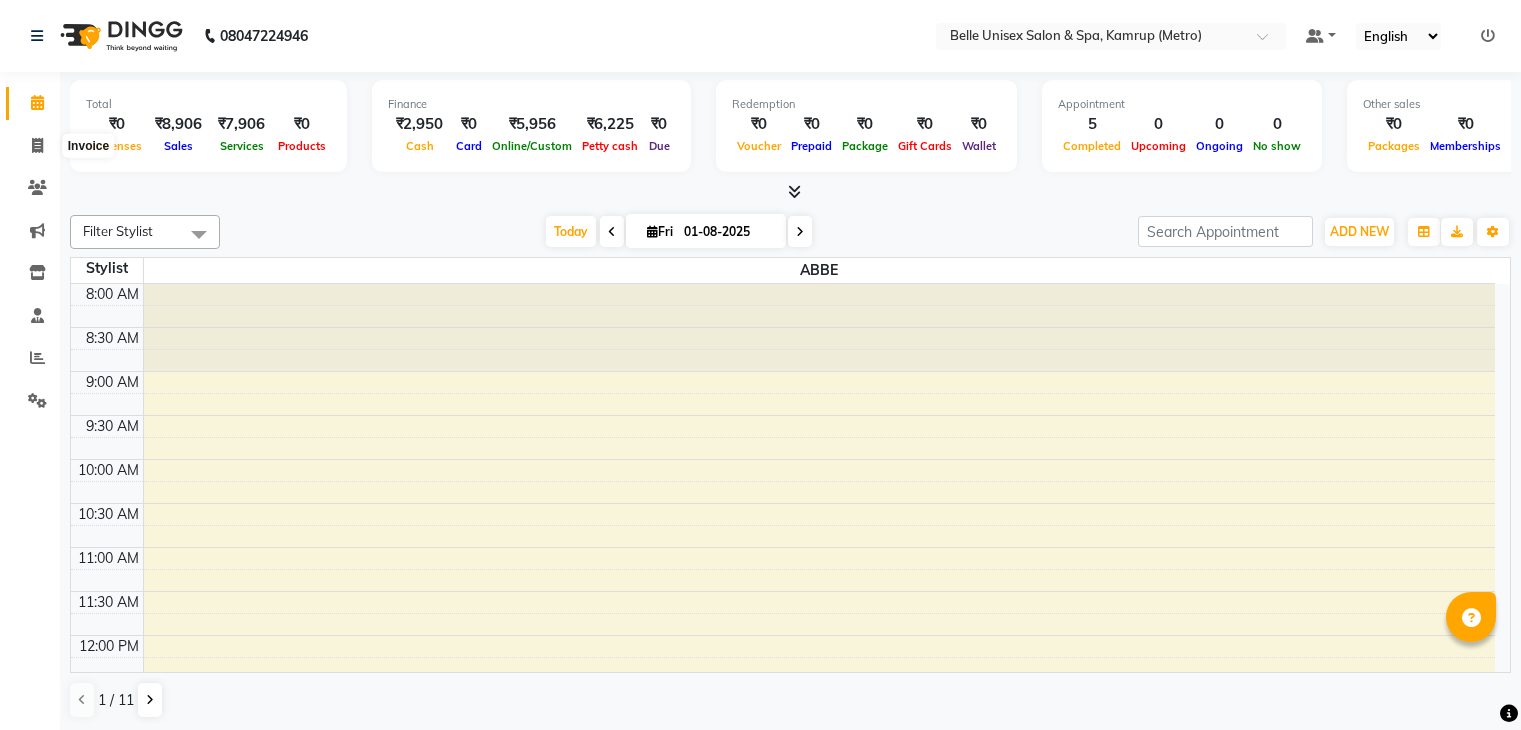 scroll, scrollTop: 0, scrollLeft: 0, axis: both 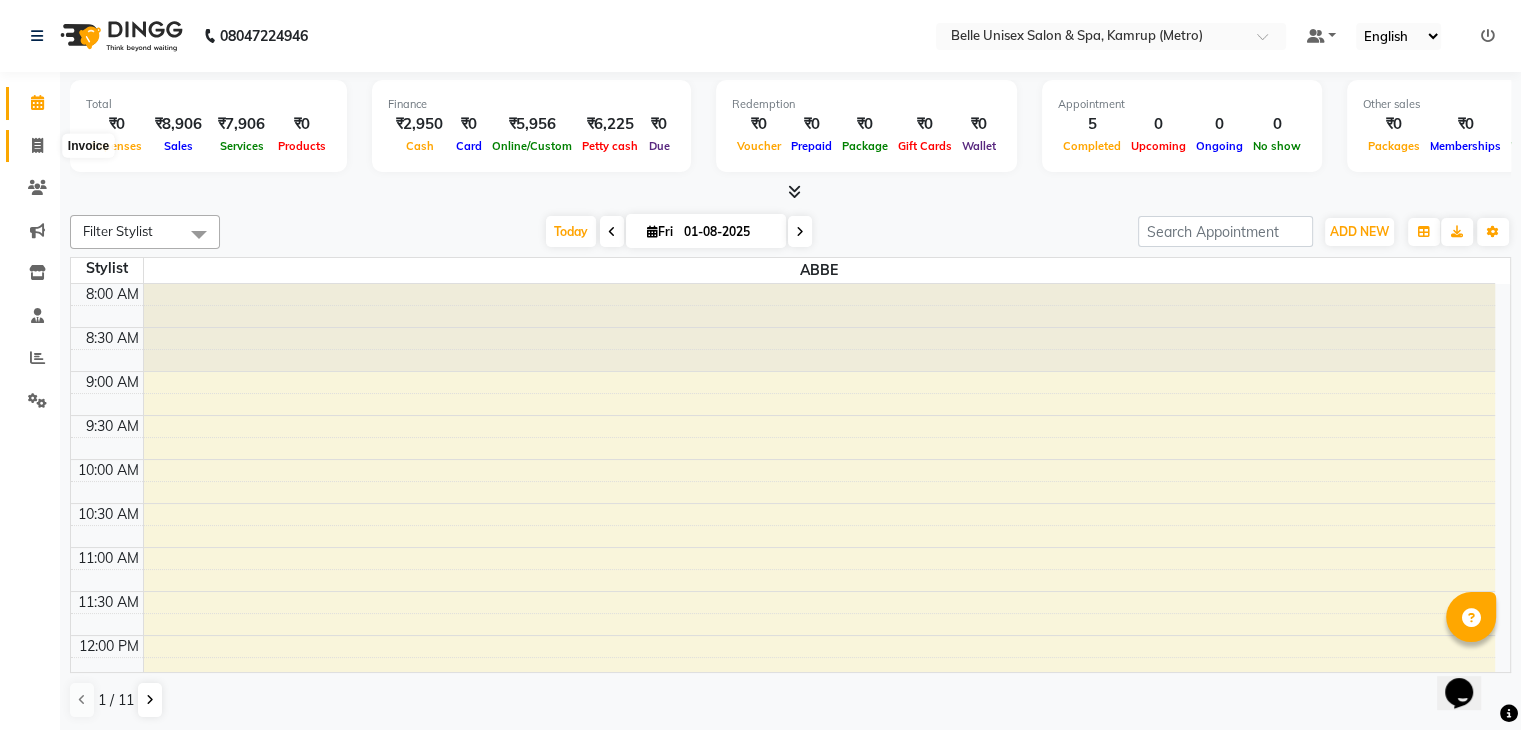 click 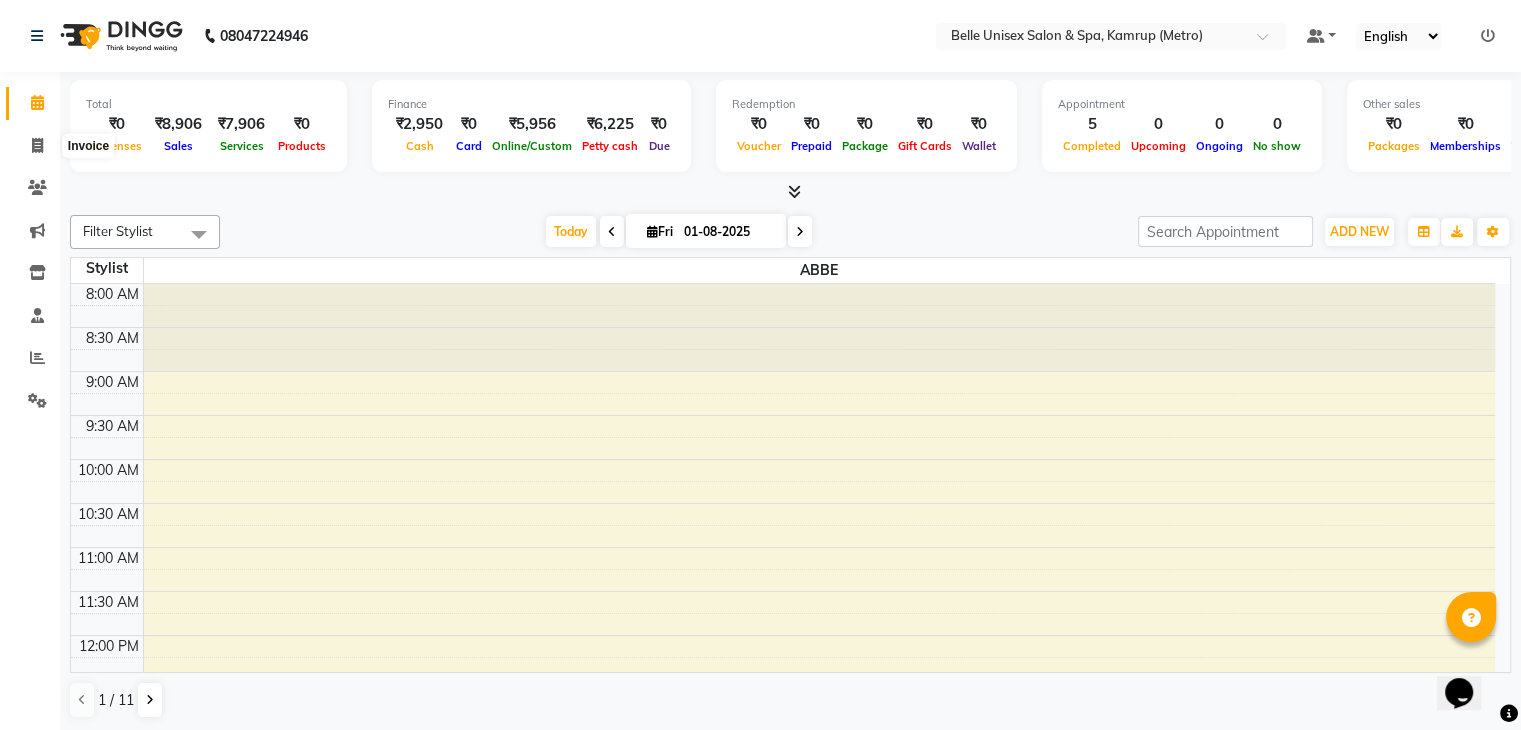 select on "service" 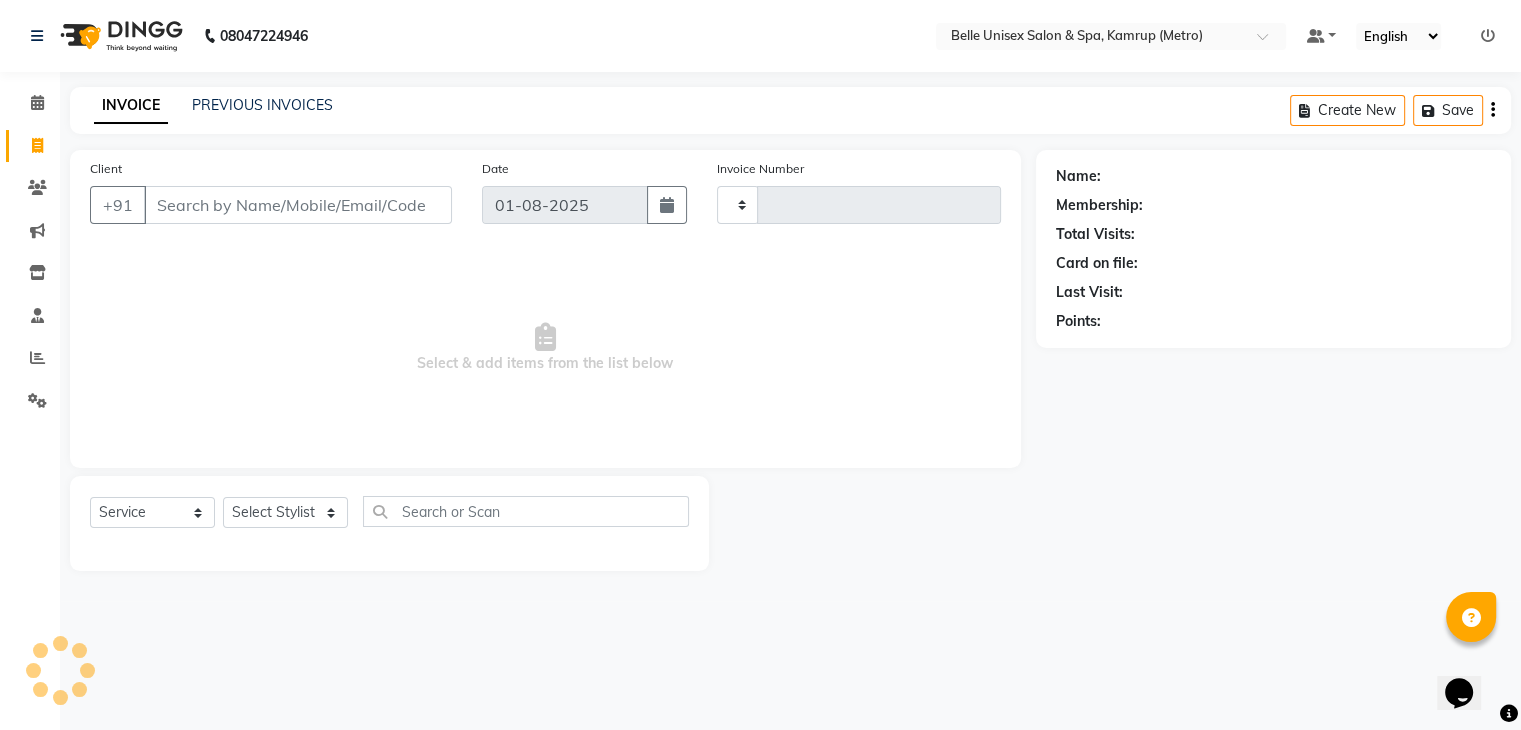 type on "0866" 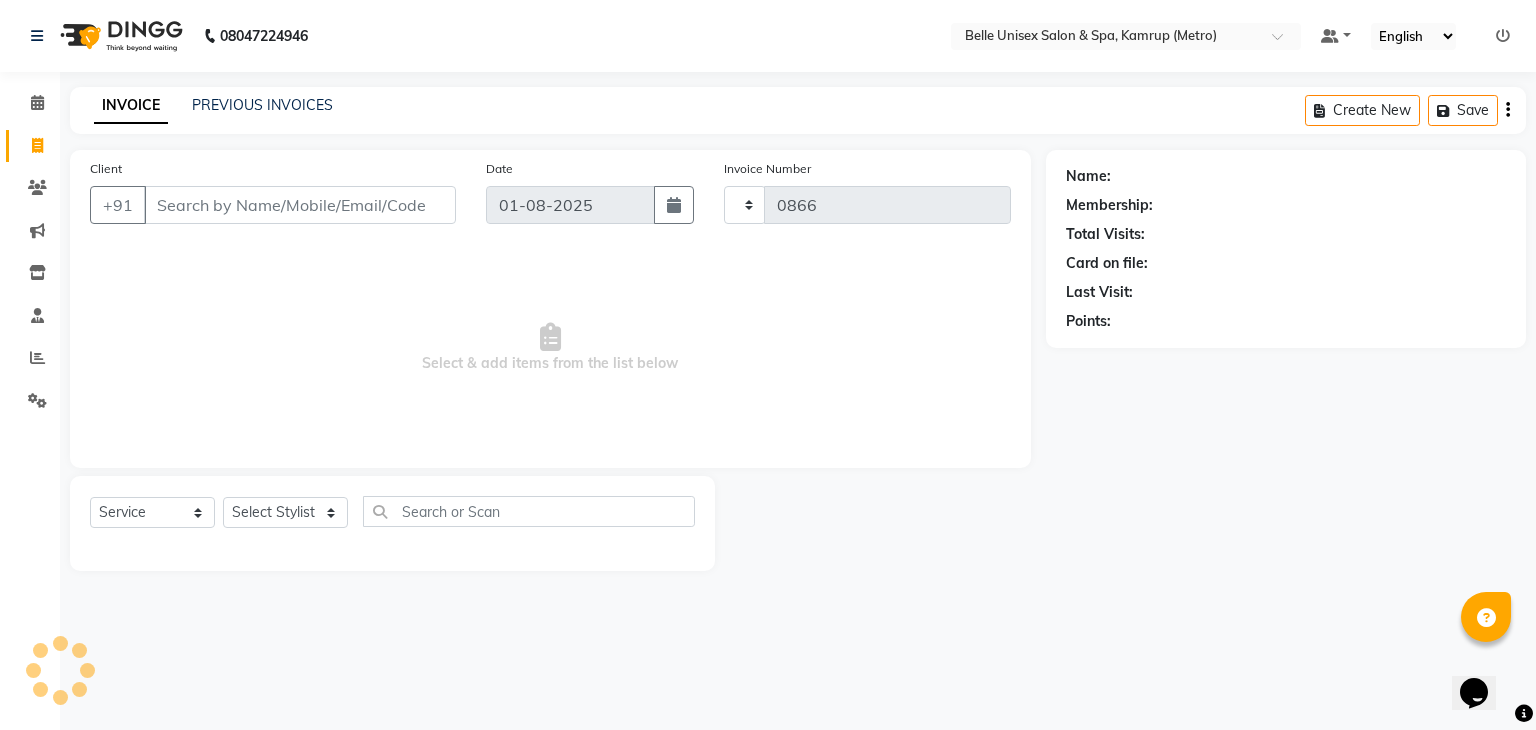 select on "7291" 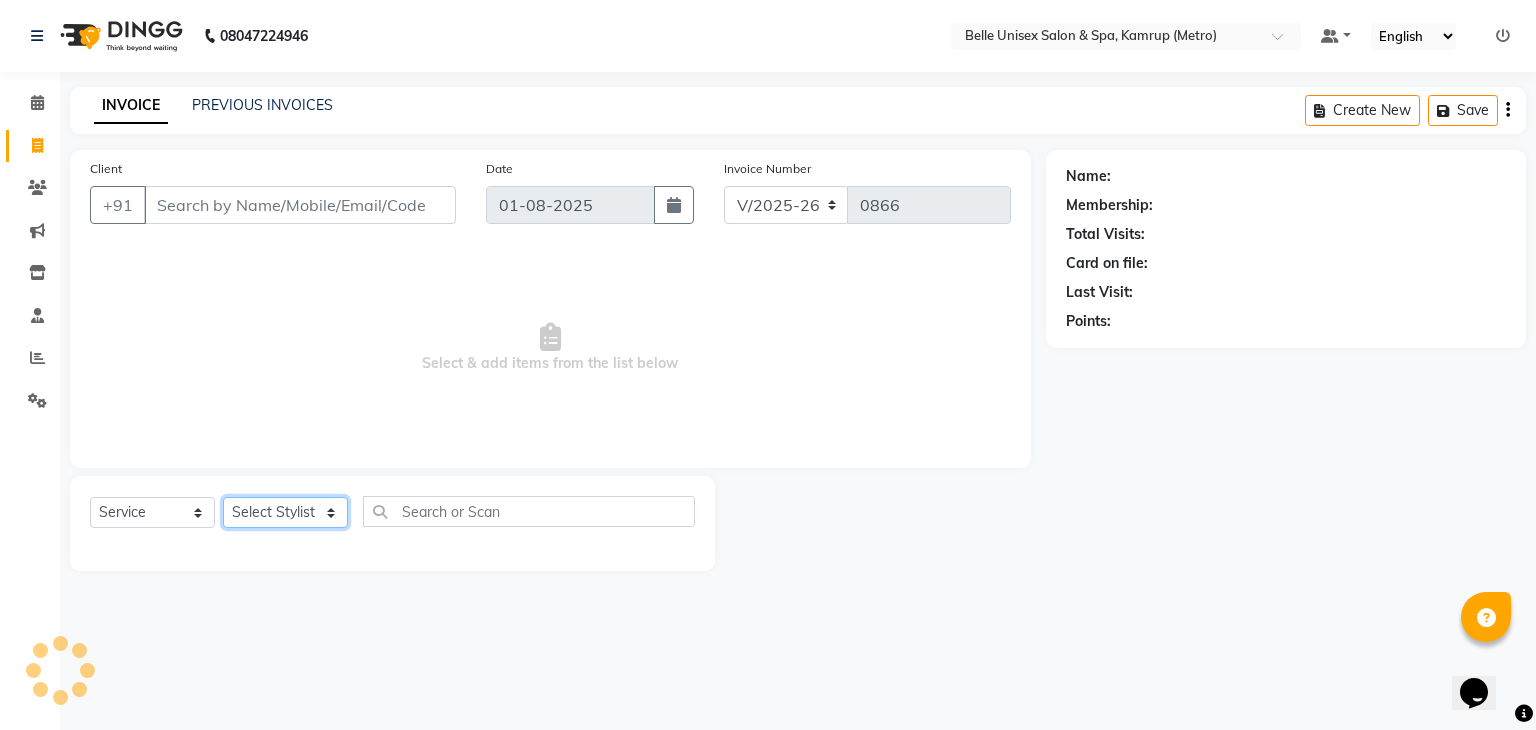 click on "Select Stylist" 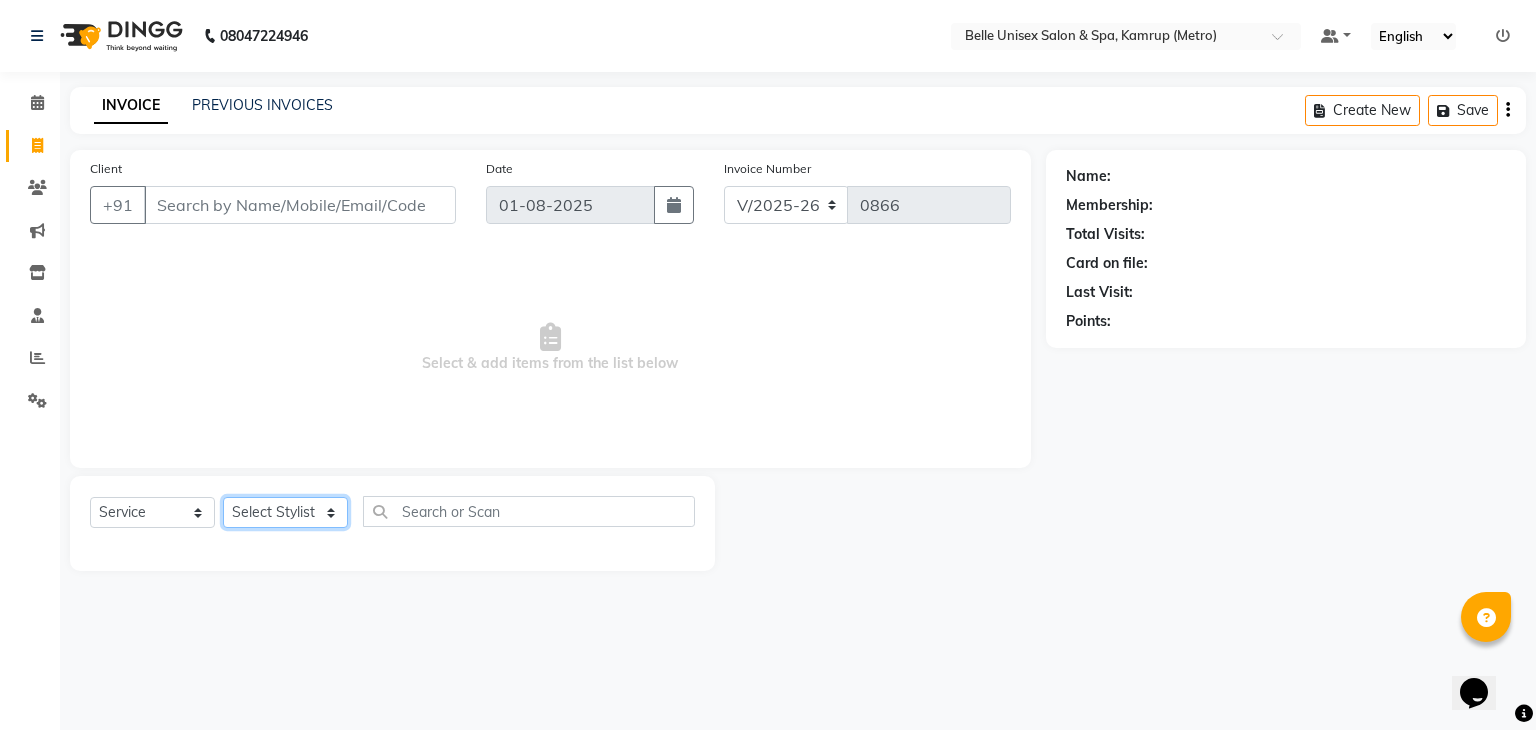 select on "83129" 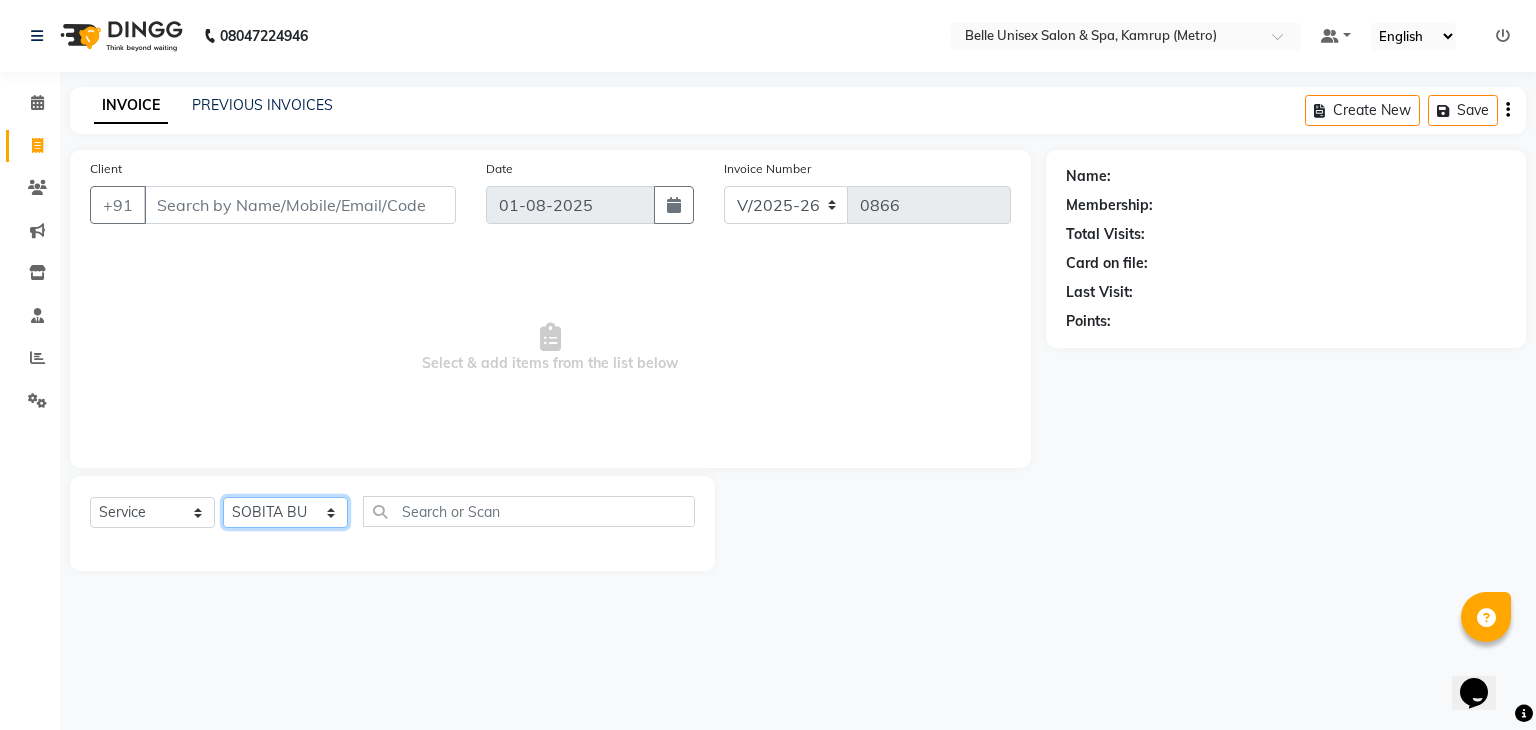click on "Select Stylist ABBE Admin id ALEX UHD ASEM COUNTER SALE IMLE AO JUPITARA(HK) PURNIMA HK RANA KANTI SINHA SABEHA SANGAM THERAPIST SOBITA BU THOIBA M." 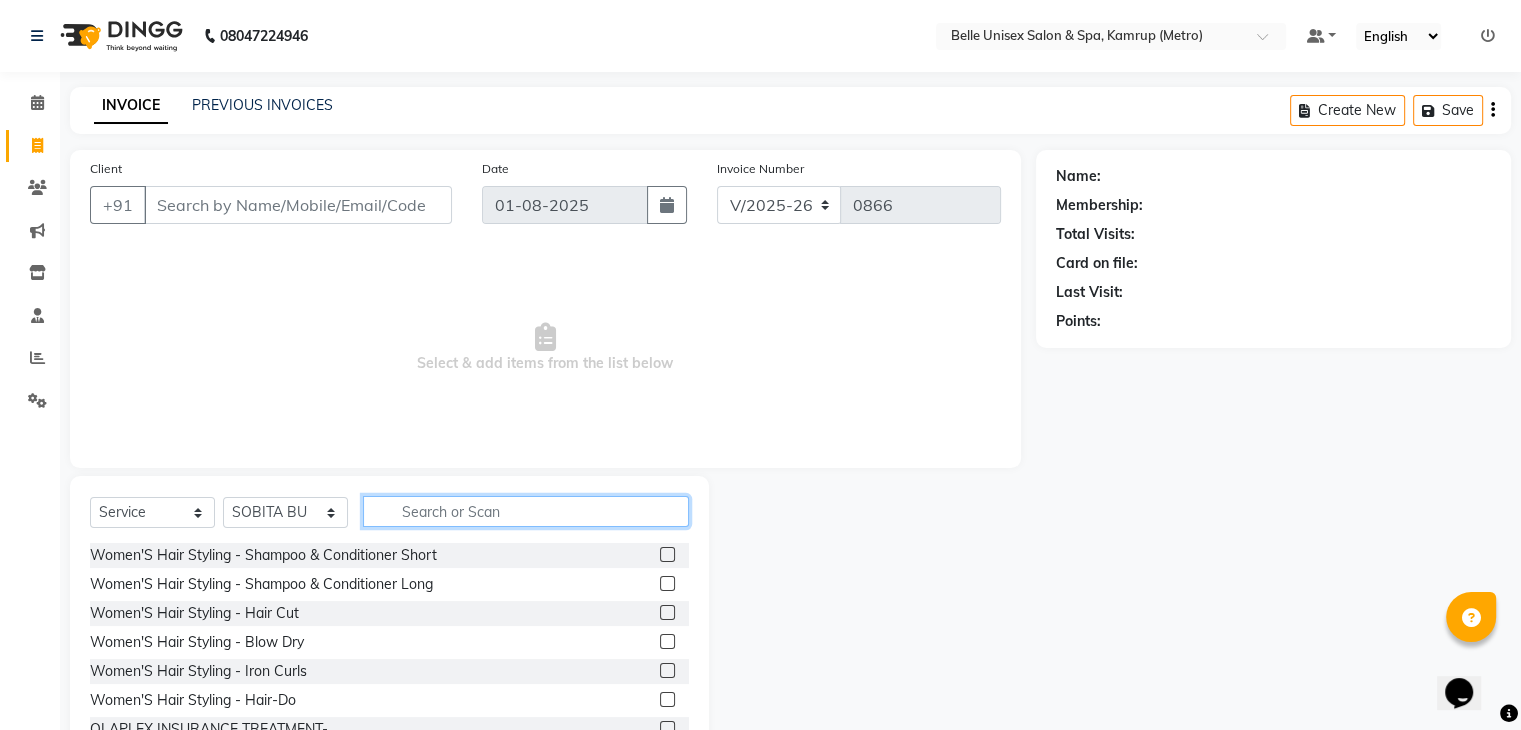 click 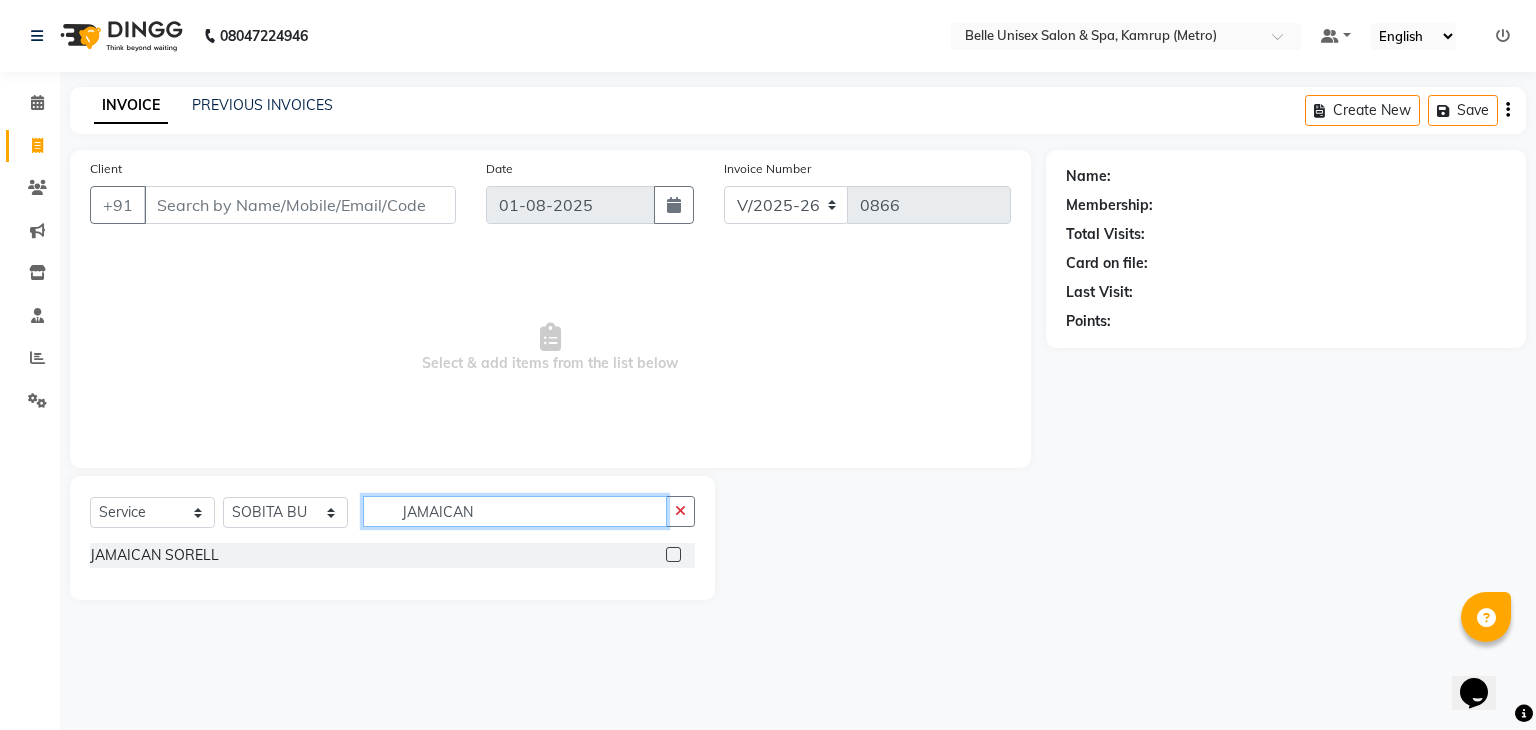 type on "JAMAICAN" 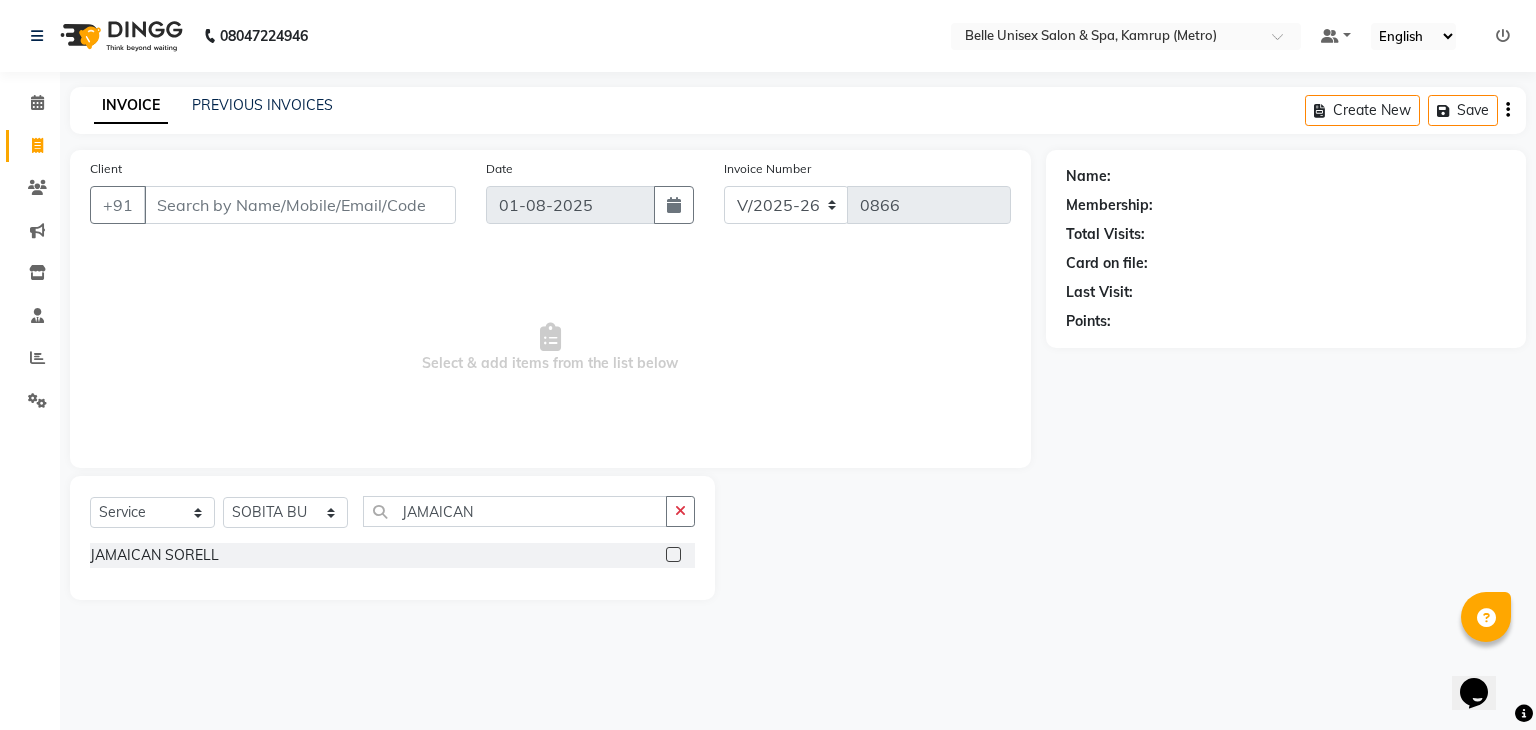 click 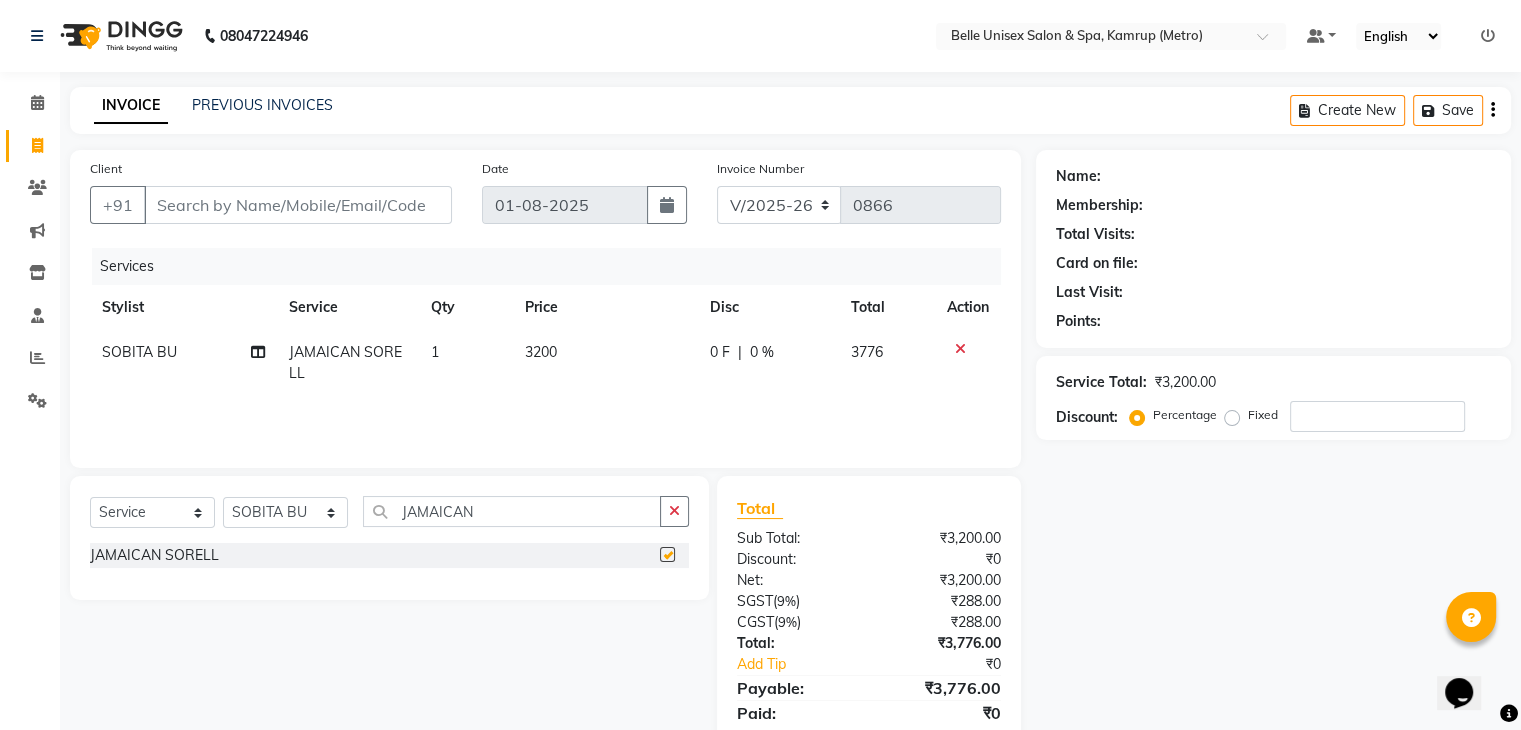checkbox on "false" 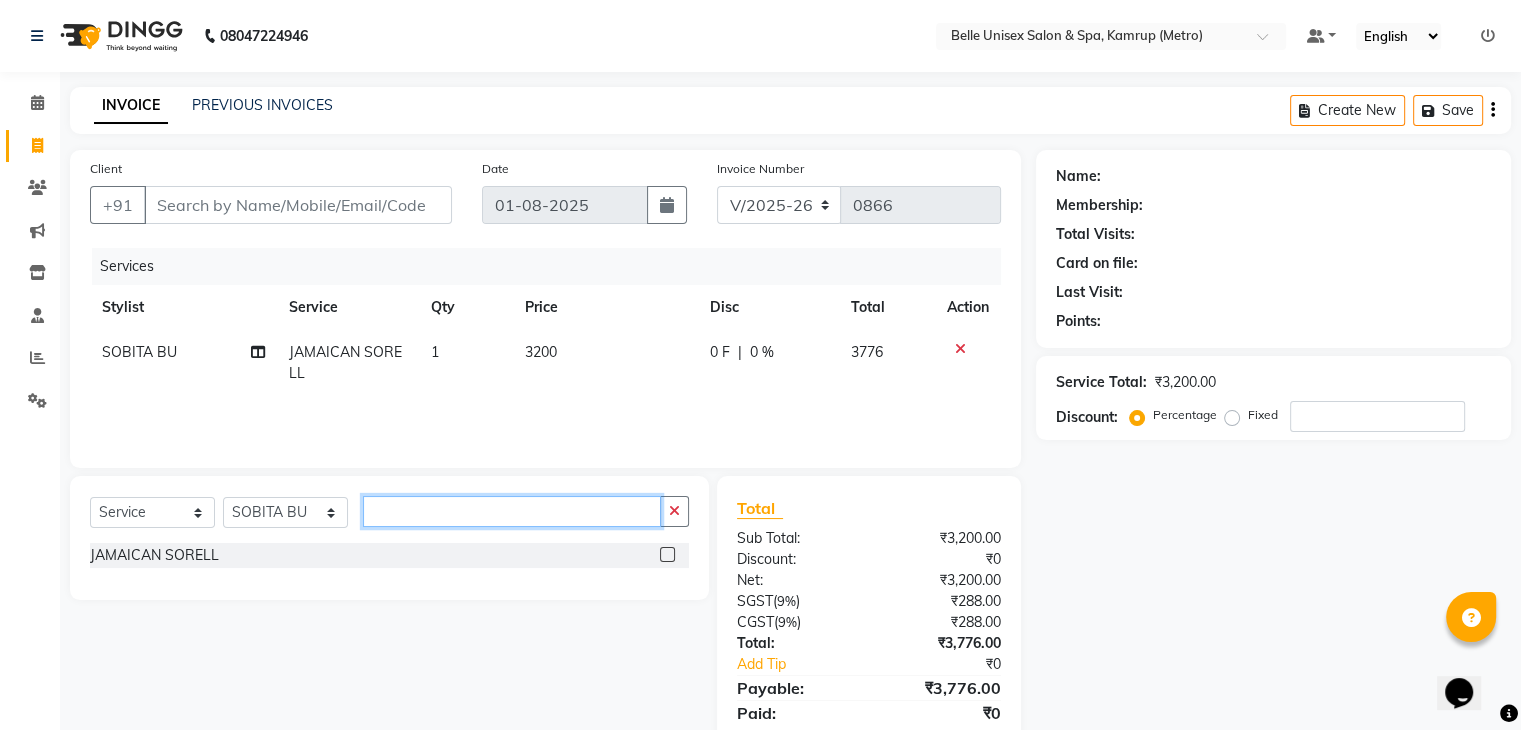 drag, startPoint x: 522, startPoint y: 520, endPoint x: 330, endPoint y: 521, distance: 192.00261 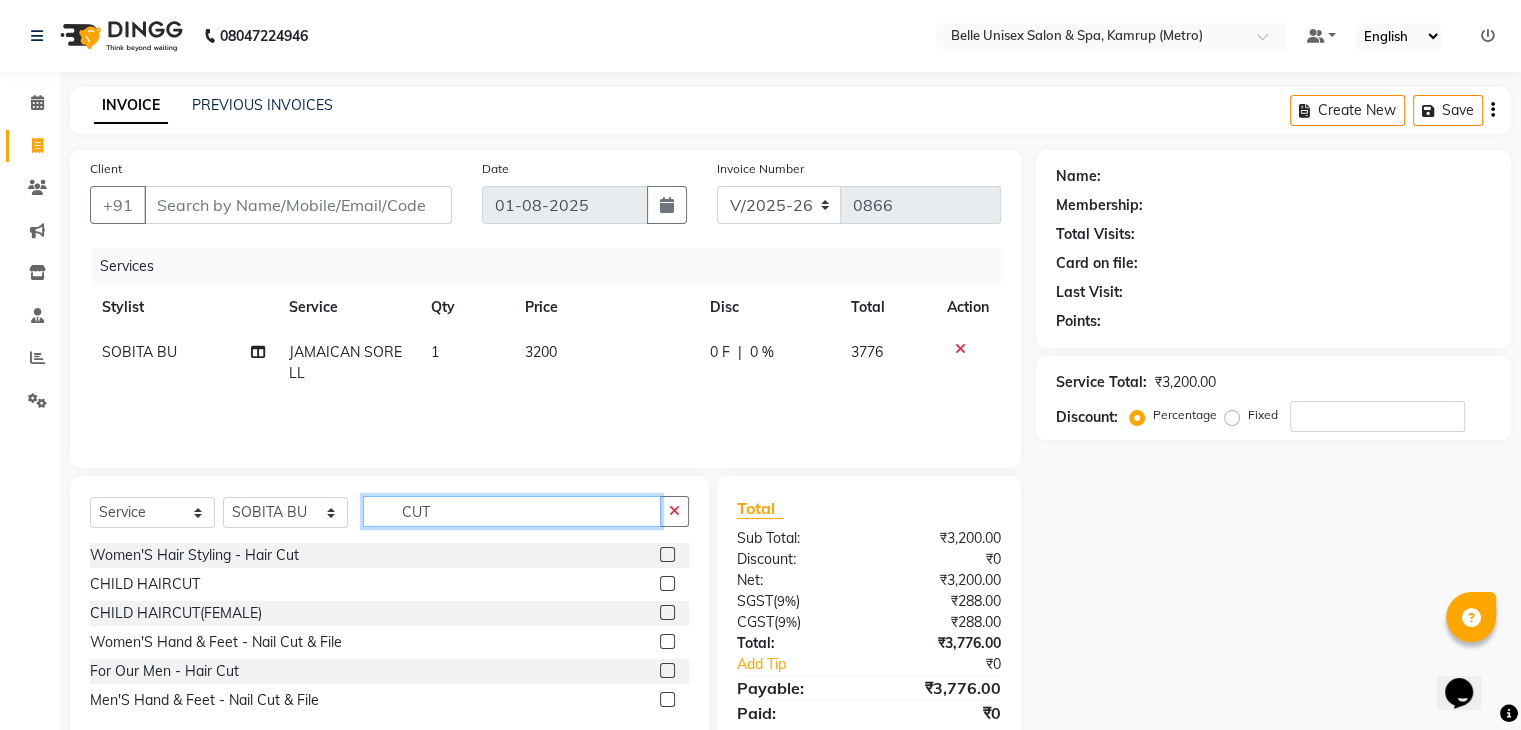 type on "CUT" 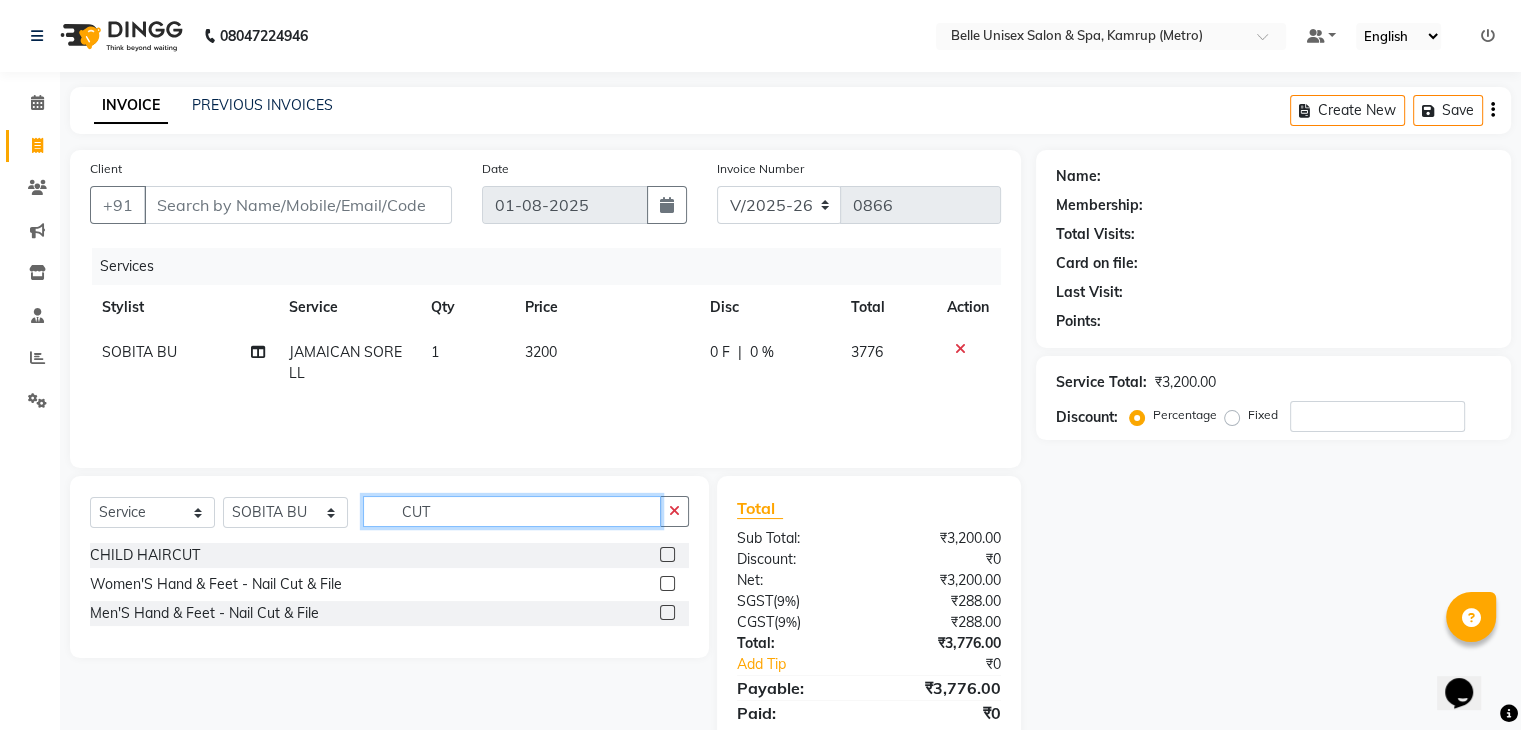 drag, startPoint x: 462, startPoint y: 519, endPoint x: 215, endPoint y: 529, distance: 247.20235 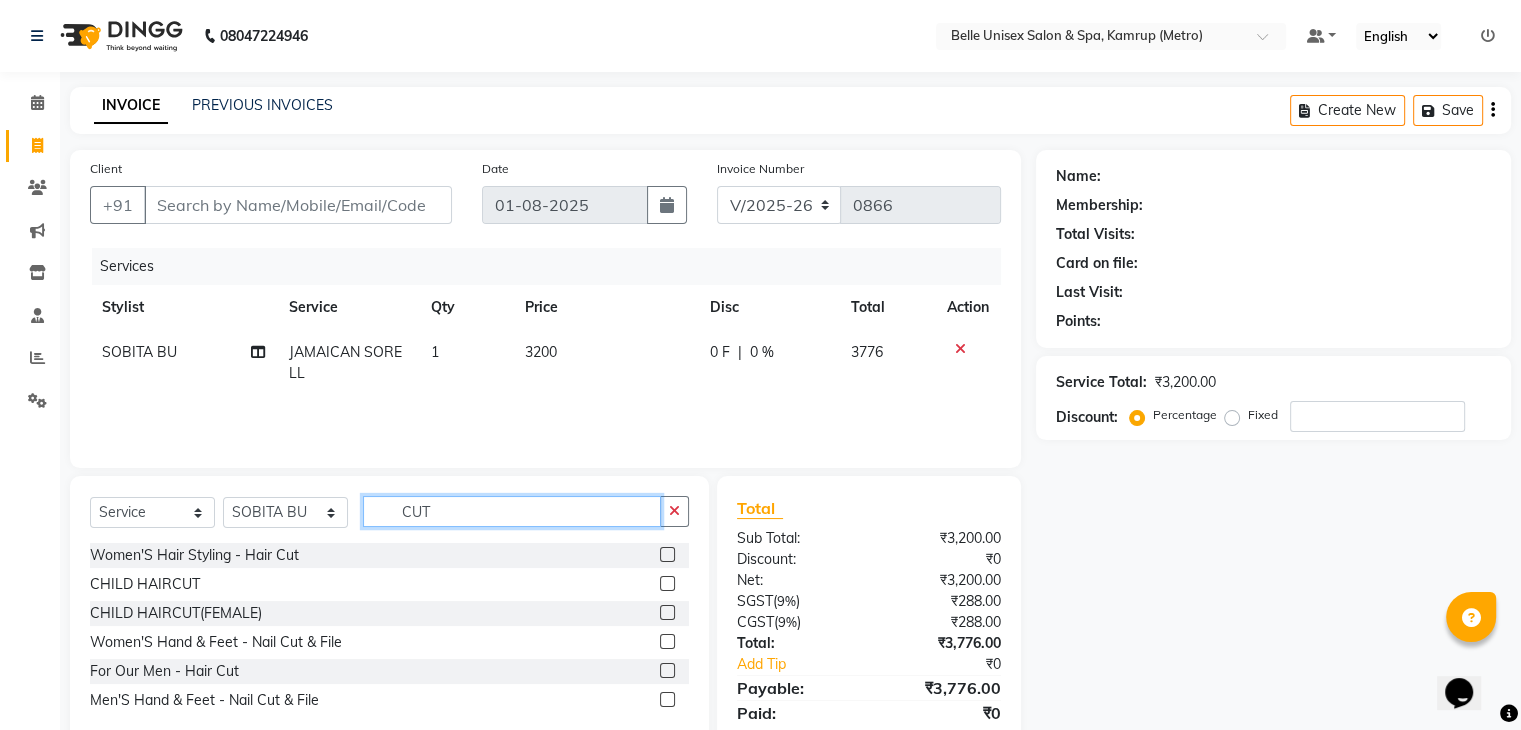 type on "CUT" 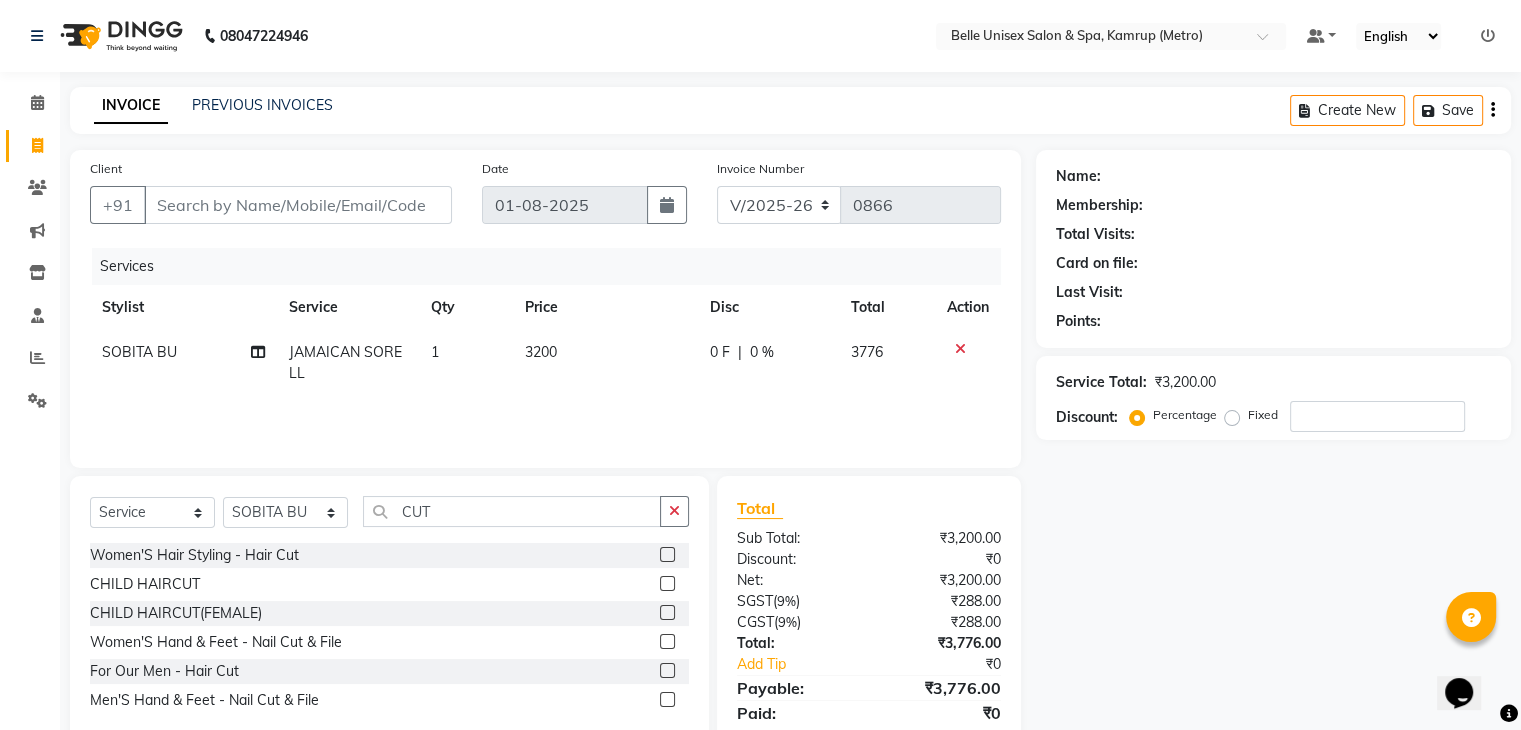 click 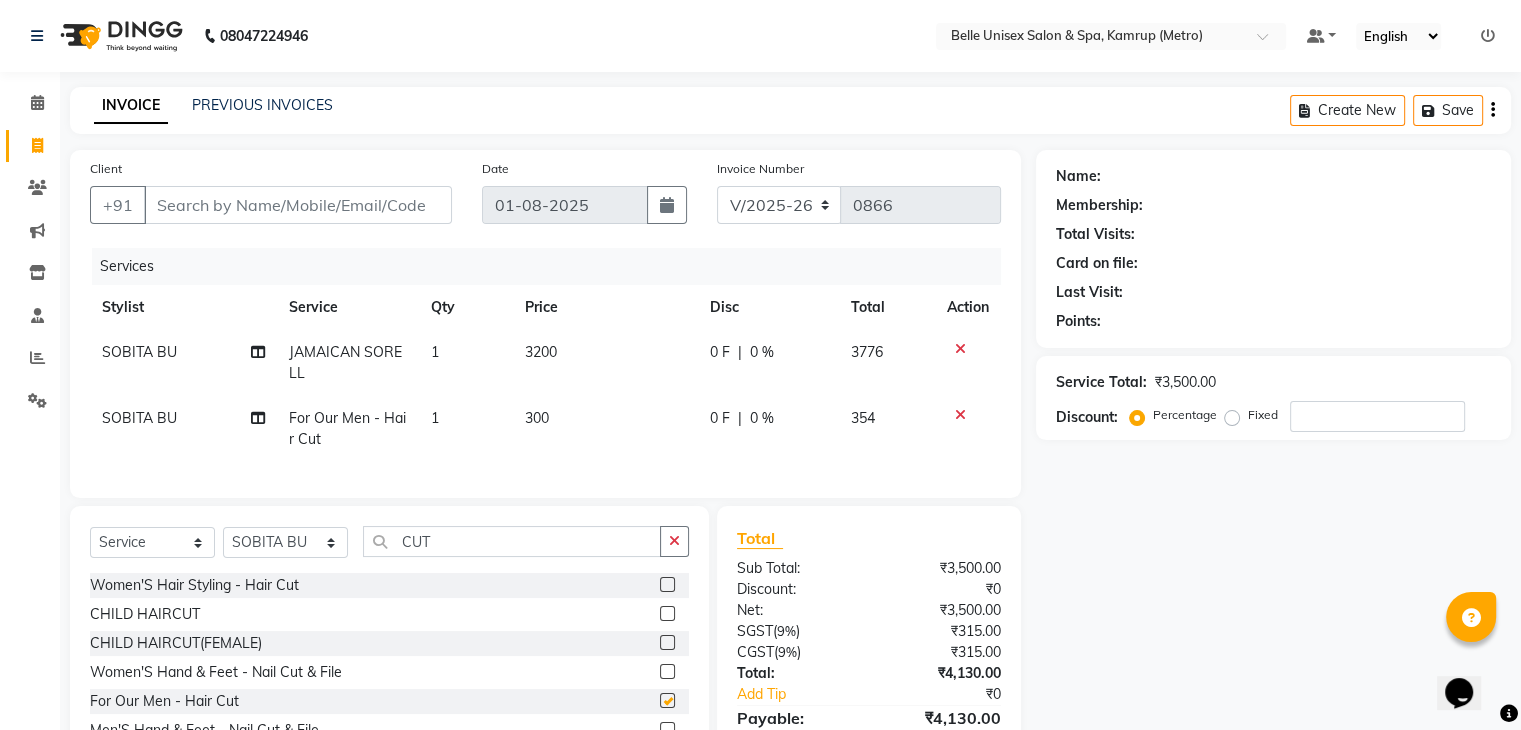 checkbox on "false" 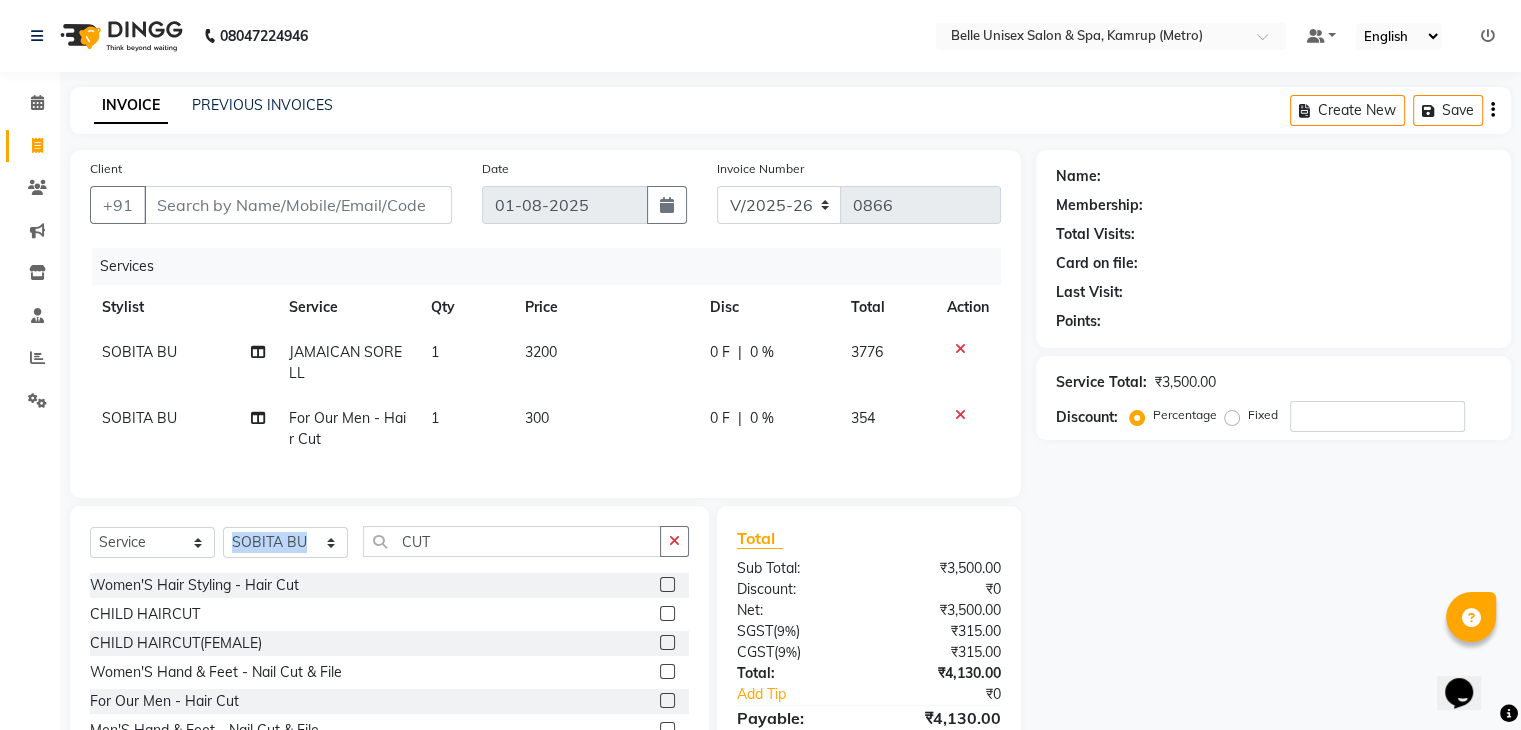 drag, startPoint x: 484, startPoint y: 537, endPoint x: 327, endPoint y: 563, distance: 159.1383 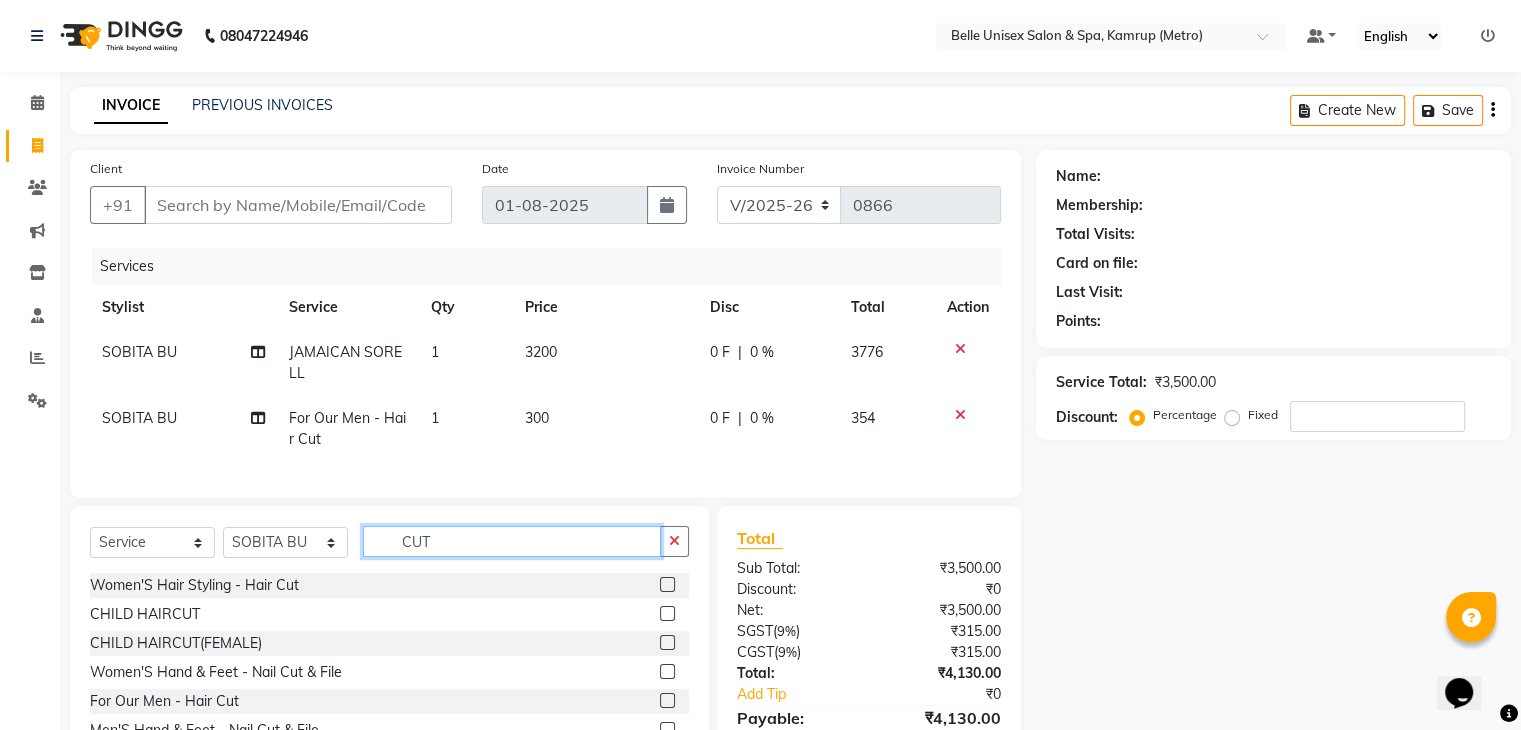 drag, startPoint x: 444, startPoint y: 569, endPoint x: 272, endPoint y: 589, distance: 173.15889 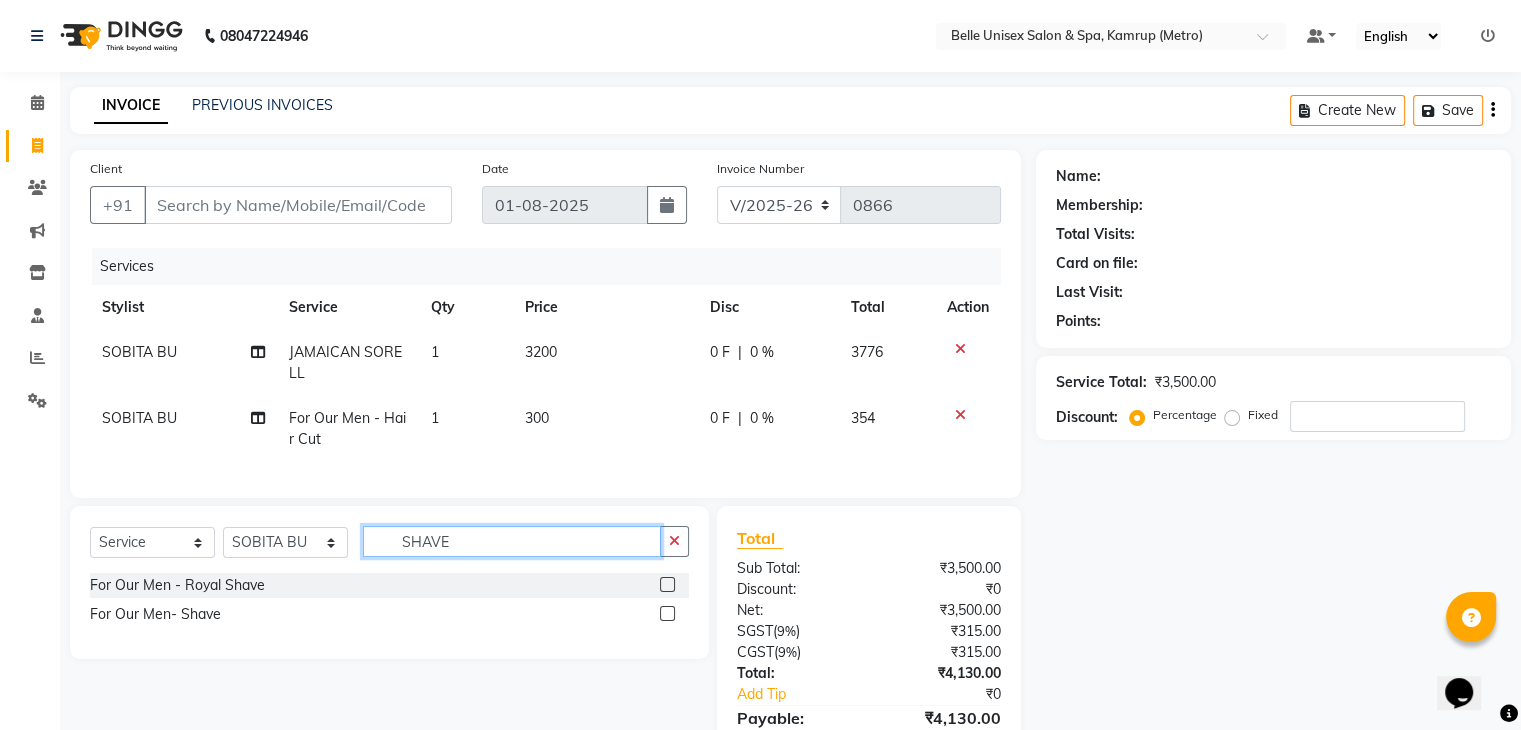 type on "SHAVE" 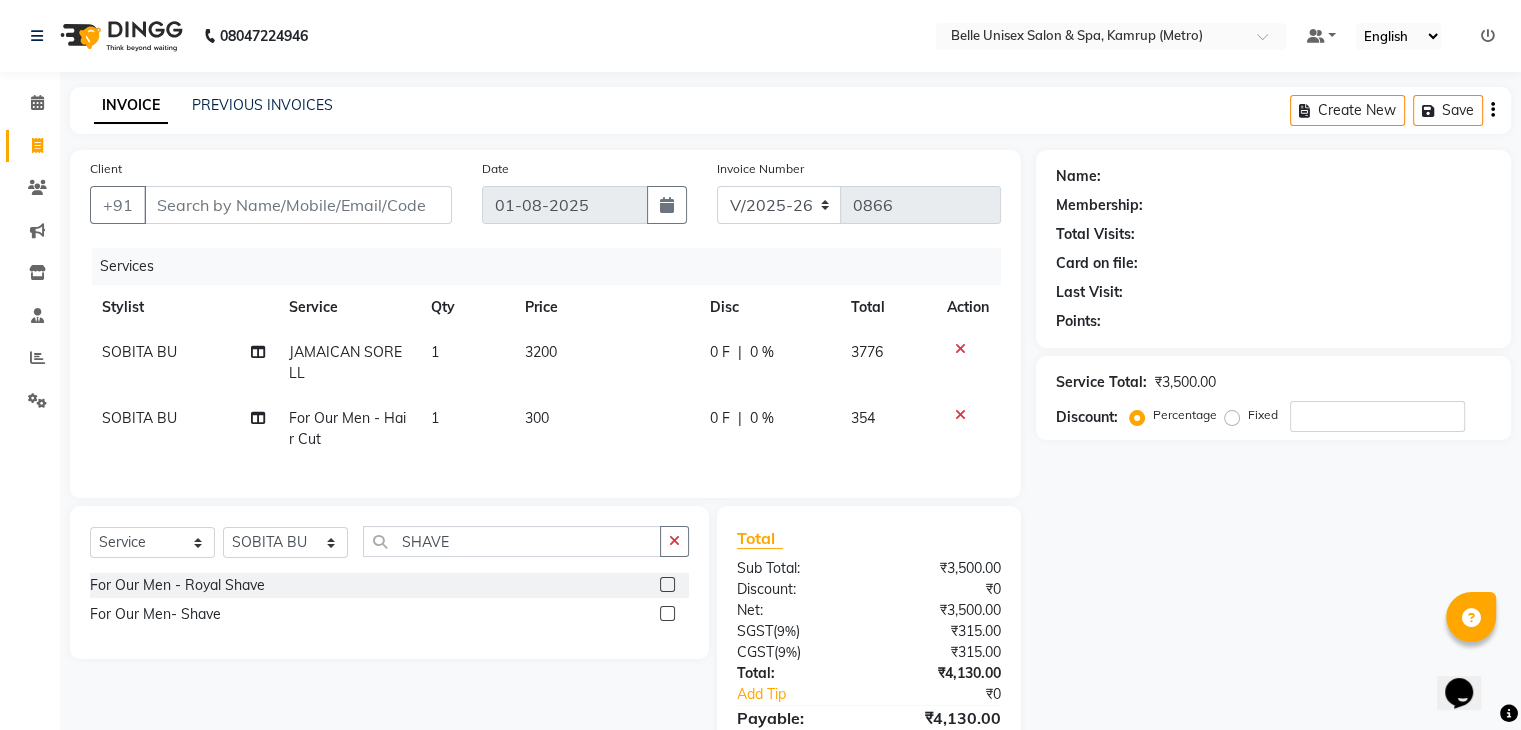 click 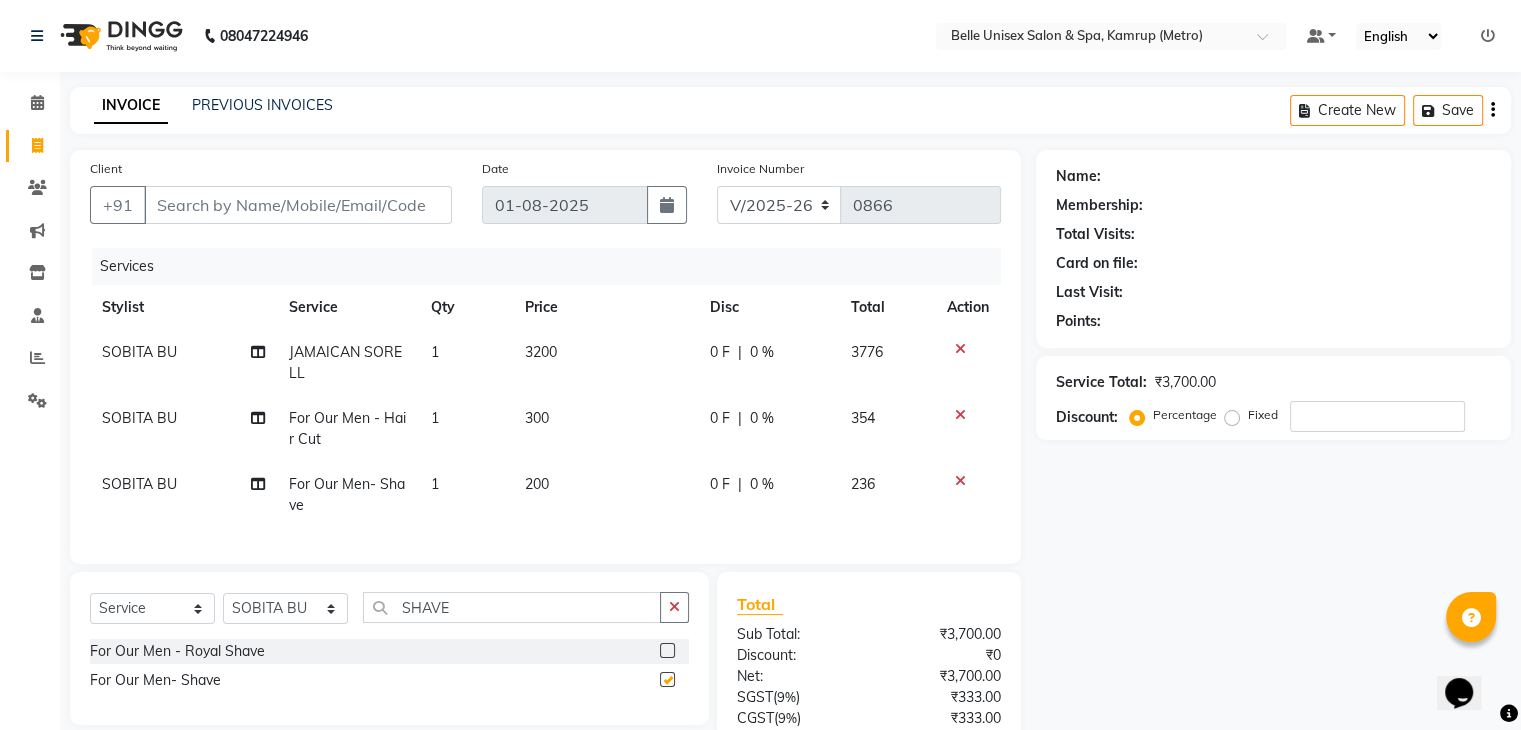 checkbox on "false" 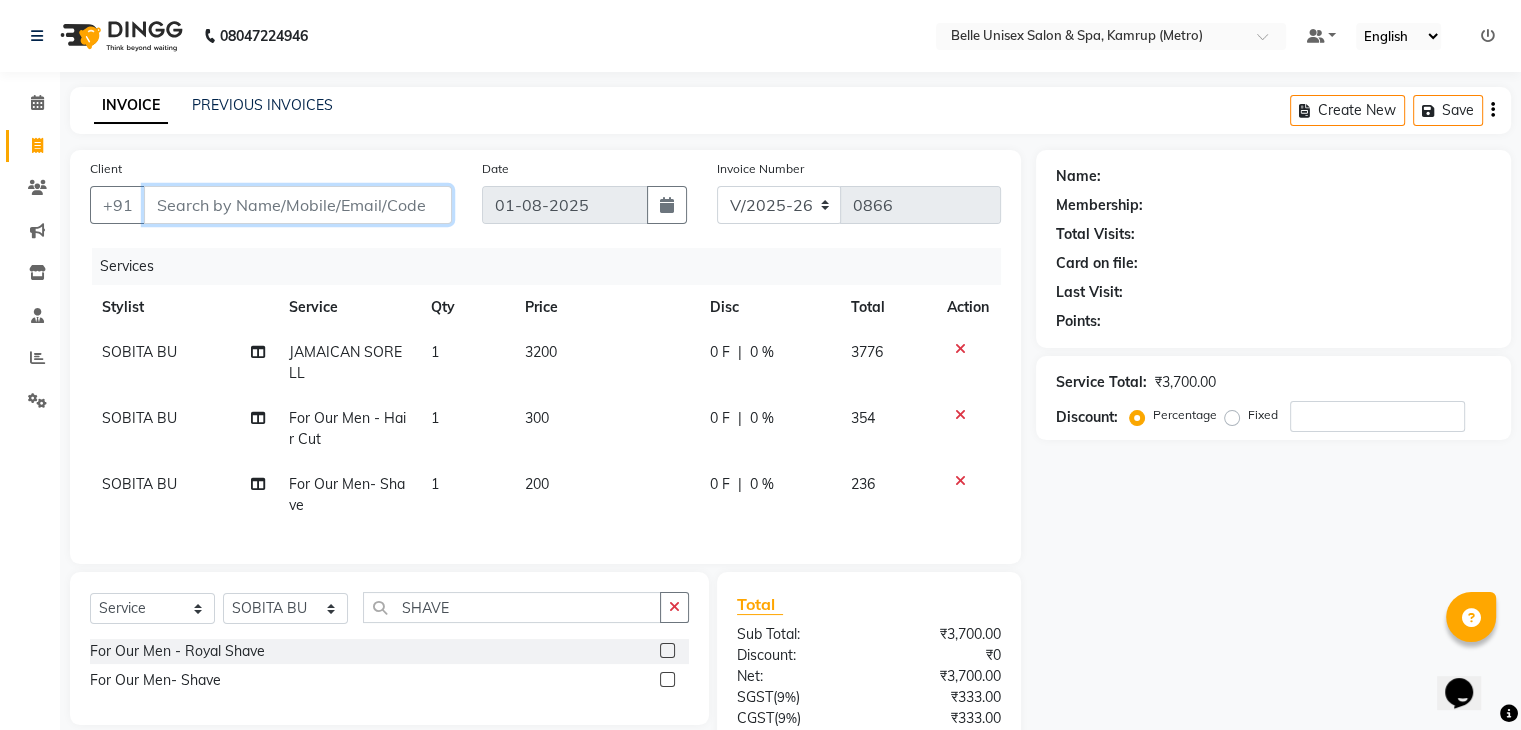 click on "Client" at bounding box center [298, 205] 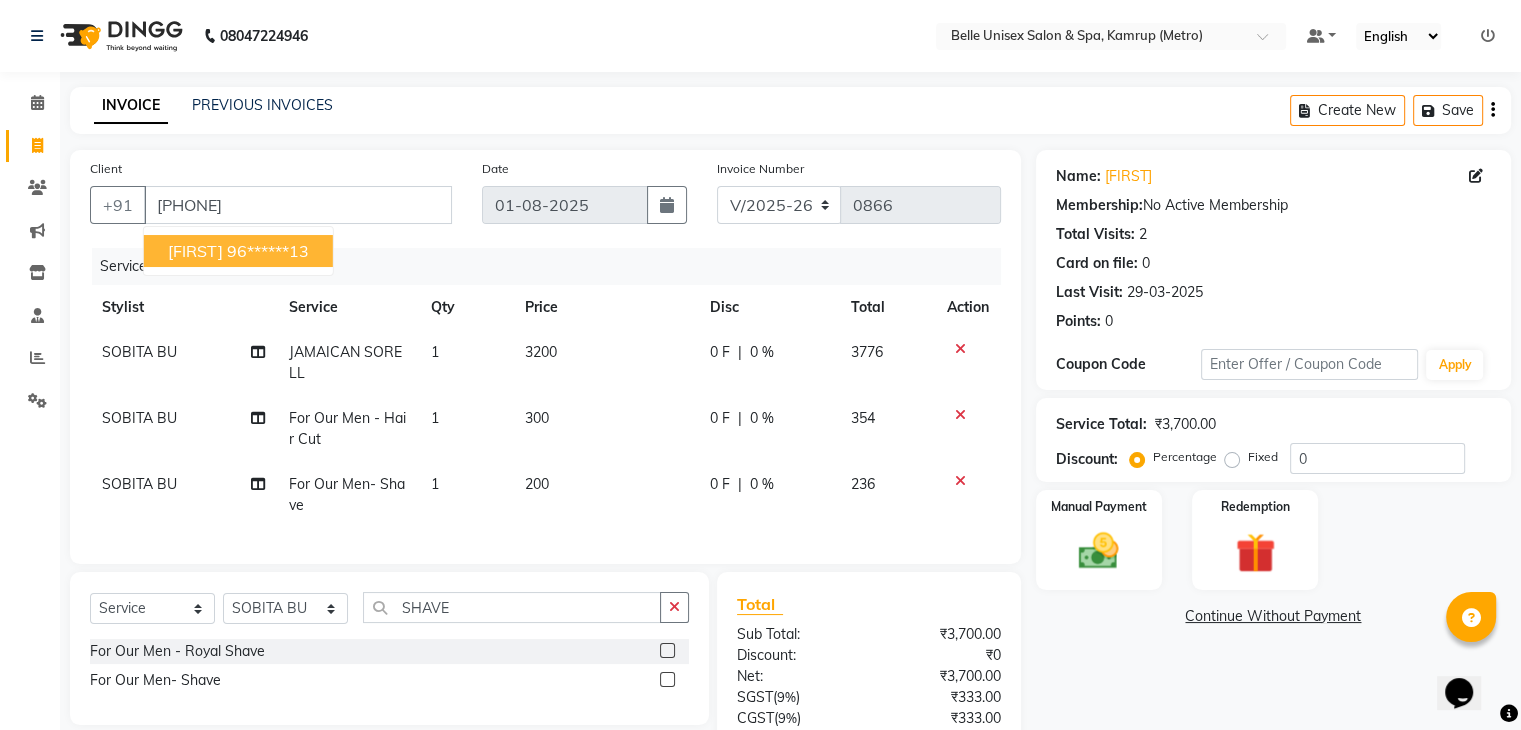 click on "96******13" at bounding box center (268, 251) 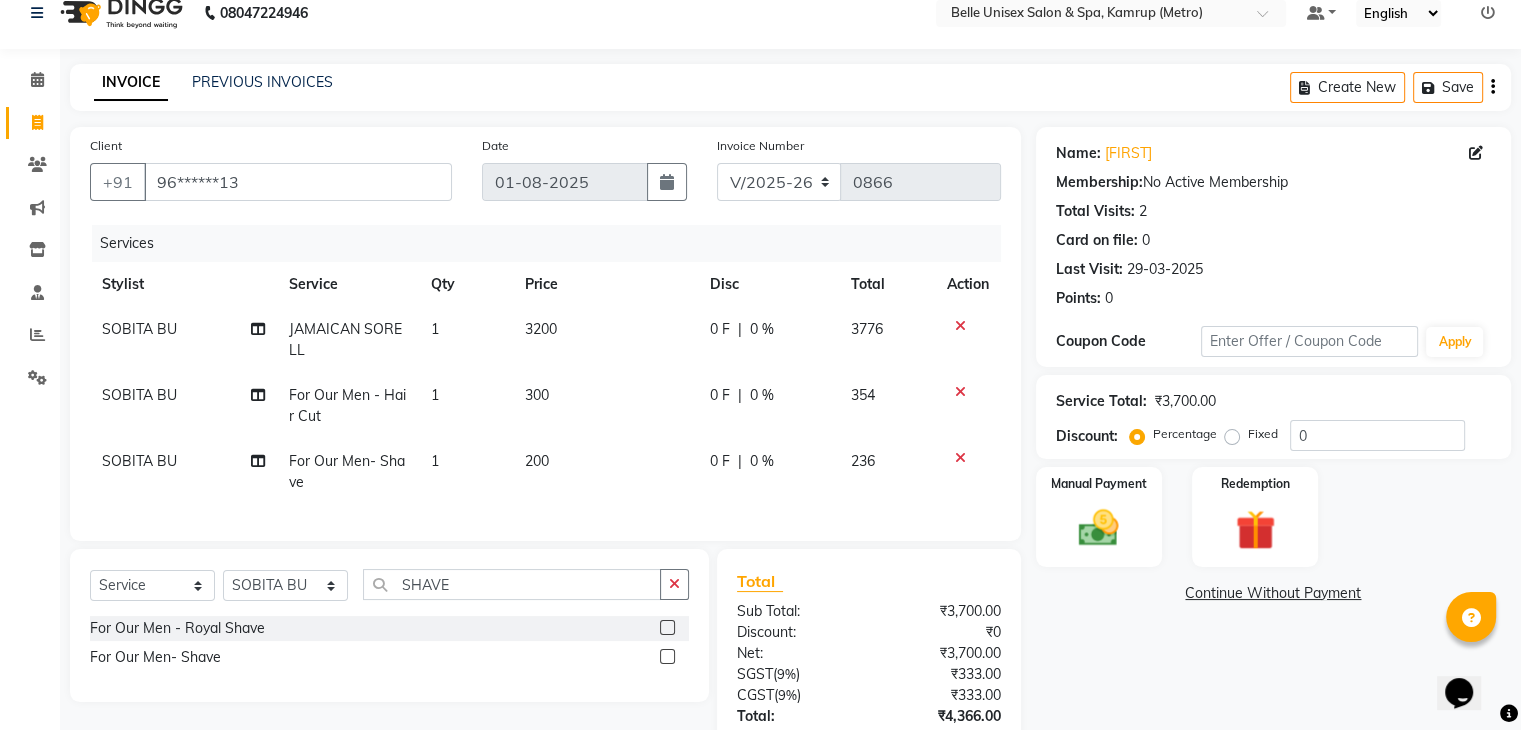 scroll, scrollTop: 0, scrollLeft: 0, axis: both 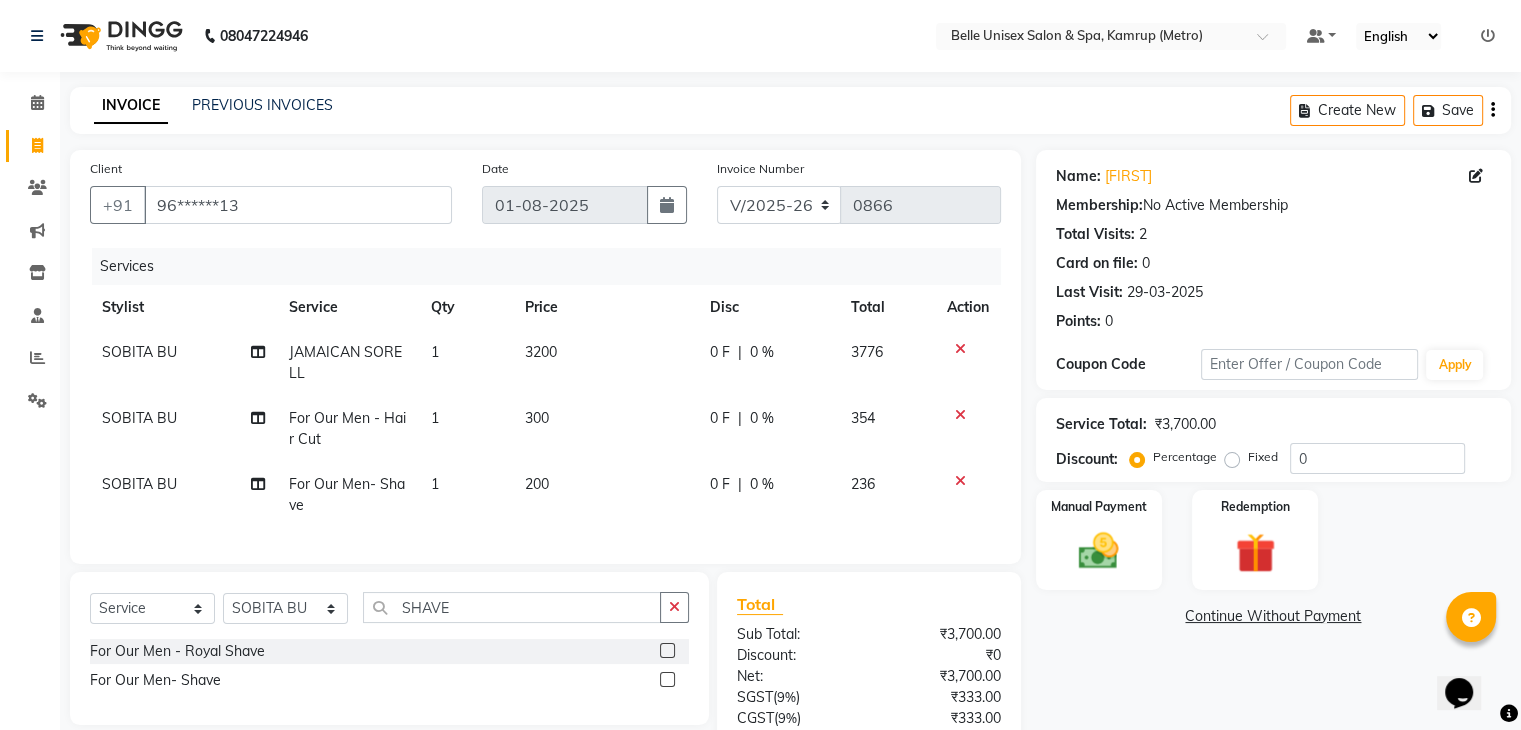 click on "3200" 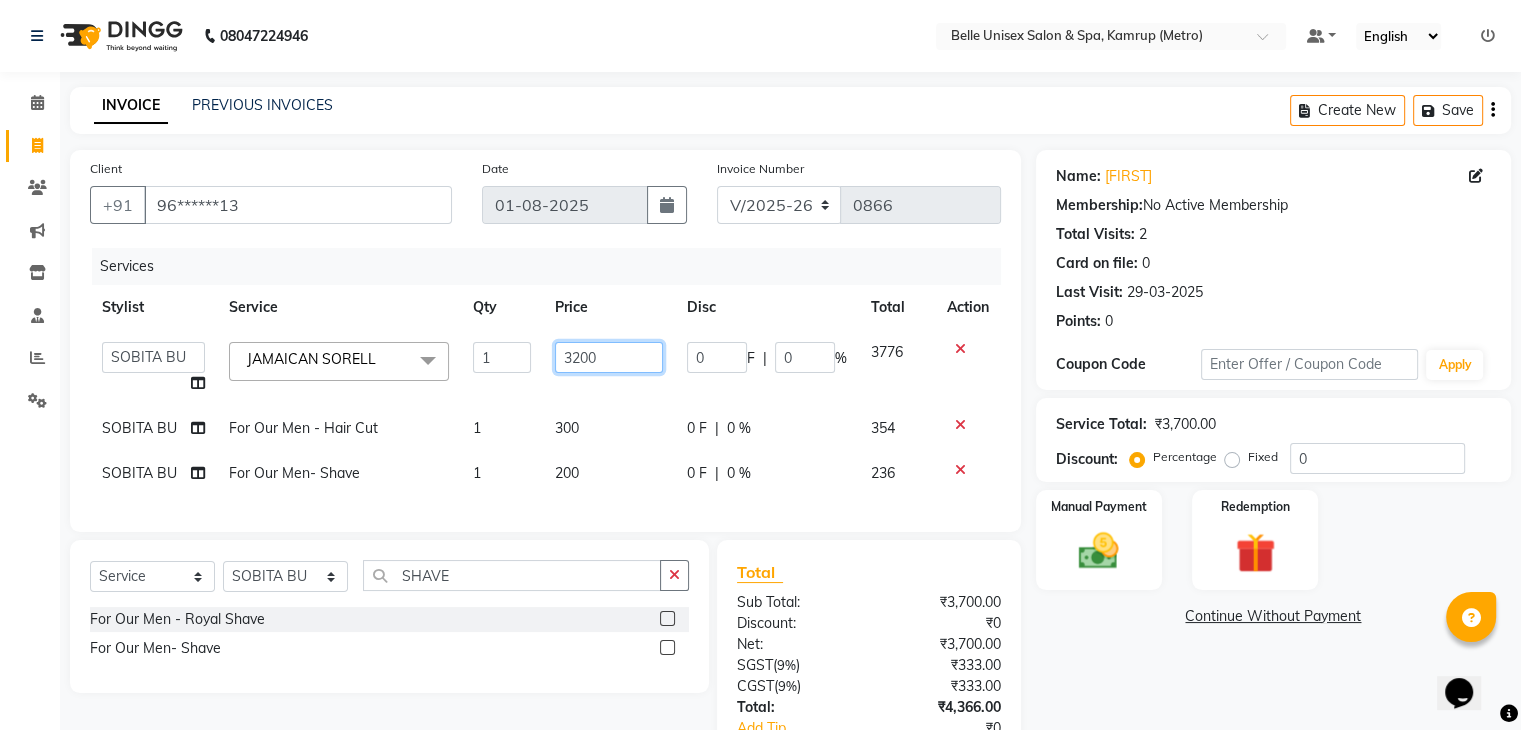 drag, startPoint x: 610, startPoint y: 358, endPoint x: 422, endPoint y: 368, distance: 188.26576 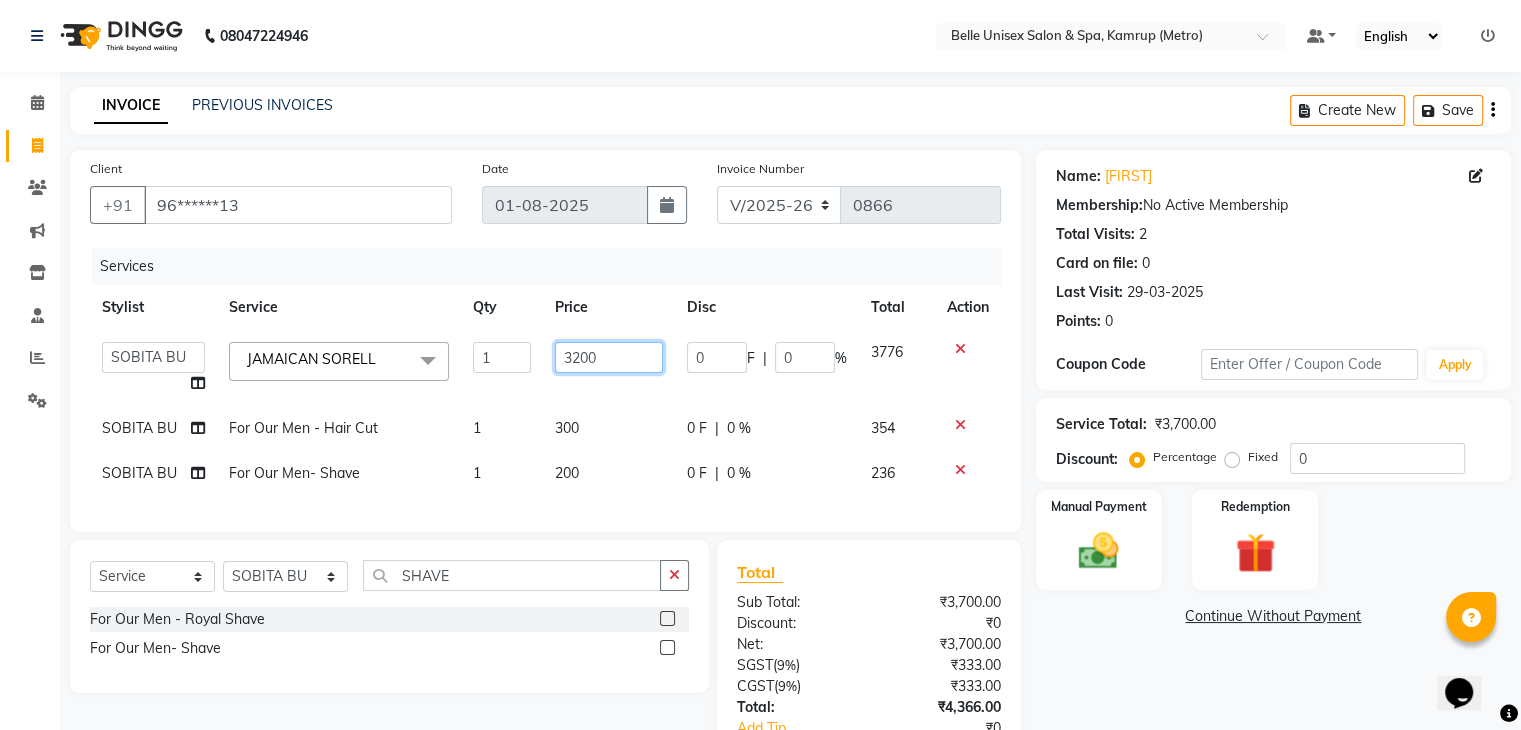 click on "Select Service Product Membership Package Voucher Prepaid Gift Card Select Stylist ABBE Admin id ALEX UHD ASEM COUNTER SALE IMLE AO JUPITARA(HK) PURNIMA HK RANA KANTI SINHA SABEHA SANGAM THERAPIST SOBITA BU THOIBA M. JAMAICAN SORELL x Women'S Hair Styling - Shampoo & Conditioner Short Women'S Hair Styling - Shampoo & Conditioner Long Women'S Hair Styling - Hair Cut Women'S Hair Styling - Blow Dry Women'S Hair Styling - Iron Curls Women'S Hair Styling - Hair-Do OLAPLEX INSURANCE TREATMENT- DEEPTISSUE MASSAGE DEEP TISSUE MASSAGE BELLYNESS MASSAGE SWEDISH SAREEDRAPING KANPEKI PAPAYA MARSHMELLOW KANPEKI GINGER WALLNUT JAMAICAN SORELL BLANCH FACIAL KANPEKI UPENDICE KANPEKI SENSI ACE FACIAL KANPEKI SAVE THE DATE BRIDAL FACIAL KANPEKI PRO HYDRA FACIAL KANPEKI PRO MATTE FACIAL KANPEKI PRO MERGE FACIAL KANPEKI FRUITSHU CHOCOLATE FACIAL KANPEKI FRUITSHU QUINAO WHITENING FACIAL CASMARA RGNERIM TREATMENT CASMARA SKIN SENSATION TREATMENT CASMARA GOJI TREATMENT CASMARA OCEAN MIRACLE TREATMENT CASMARA NACAR TREATMENT CASMARA AGE DEFENCE TREATMENT D-Tan Face" 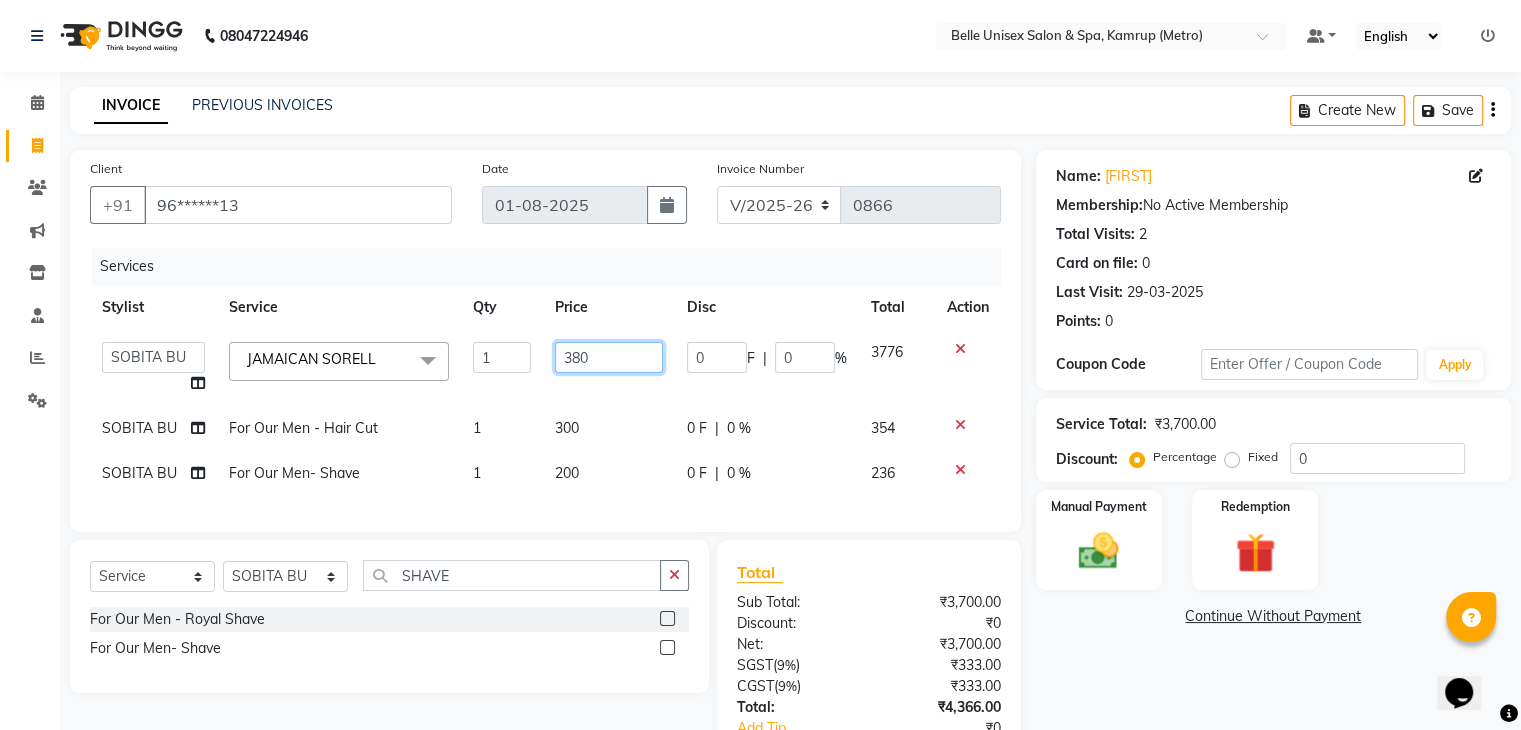 type on "3800" 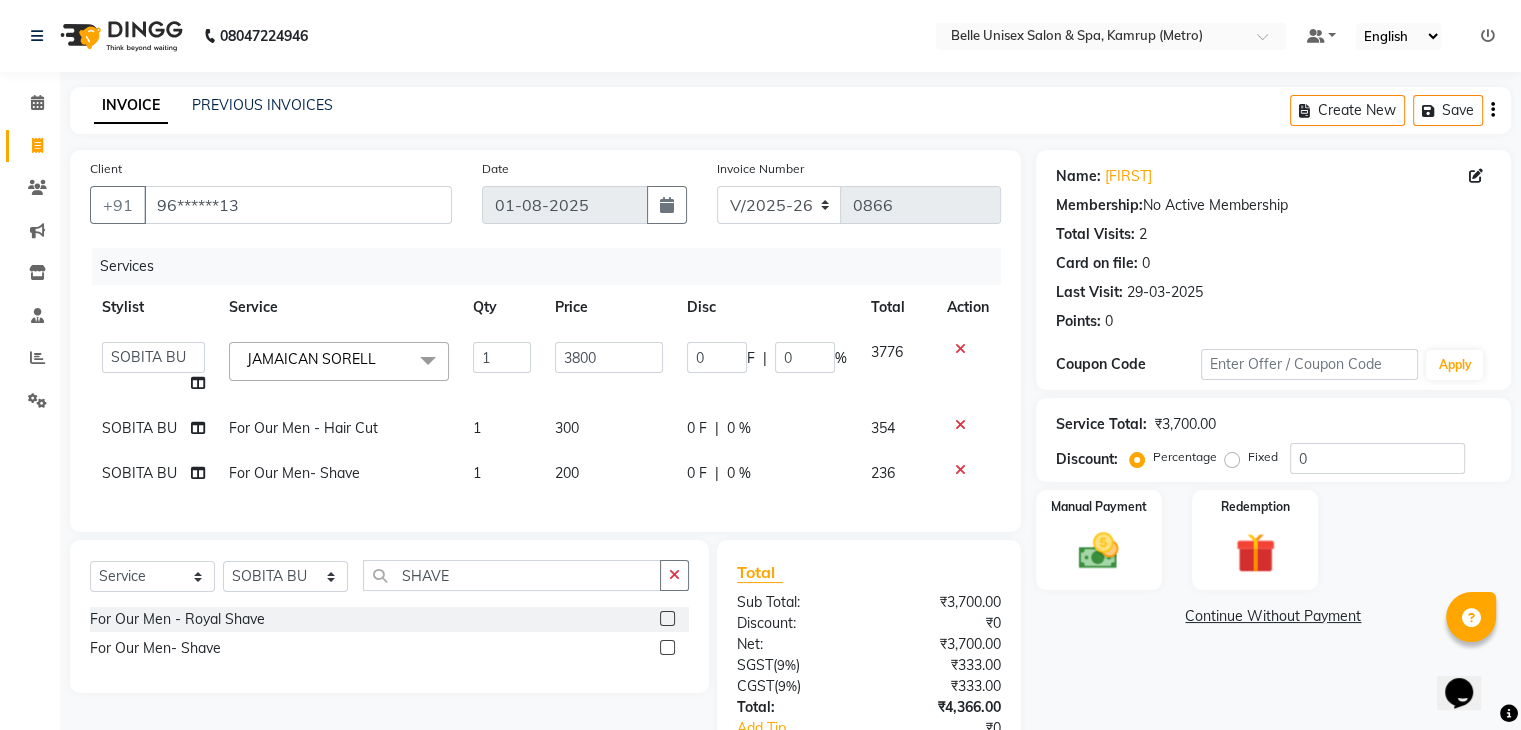 click on "Service" 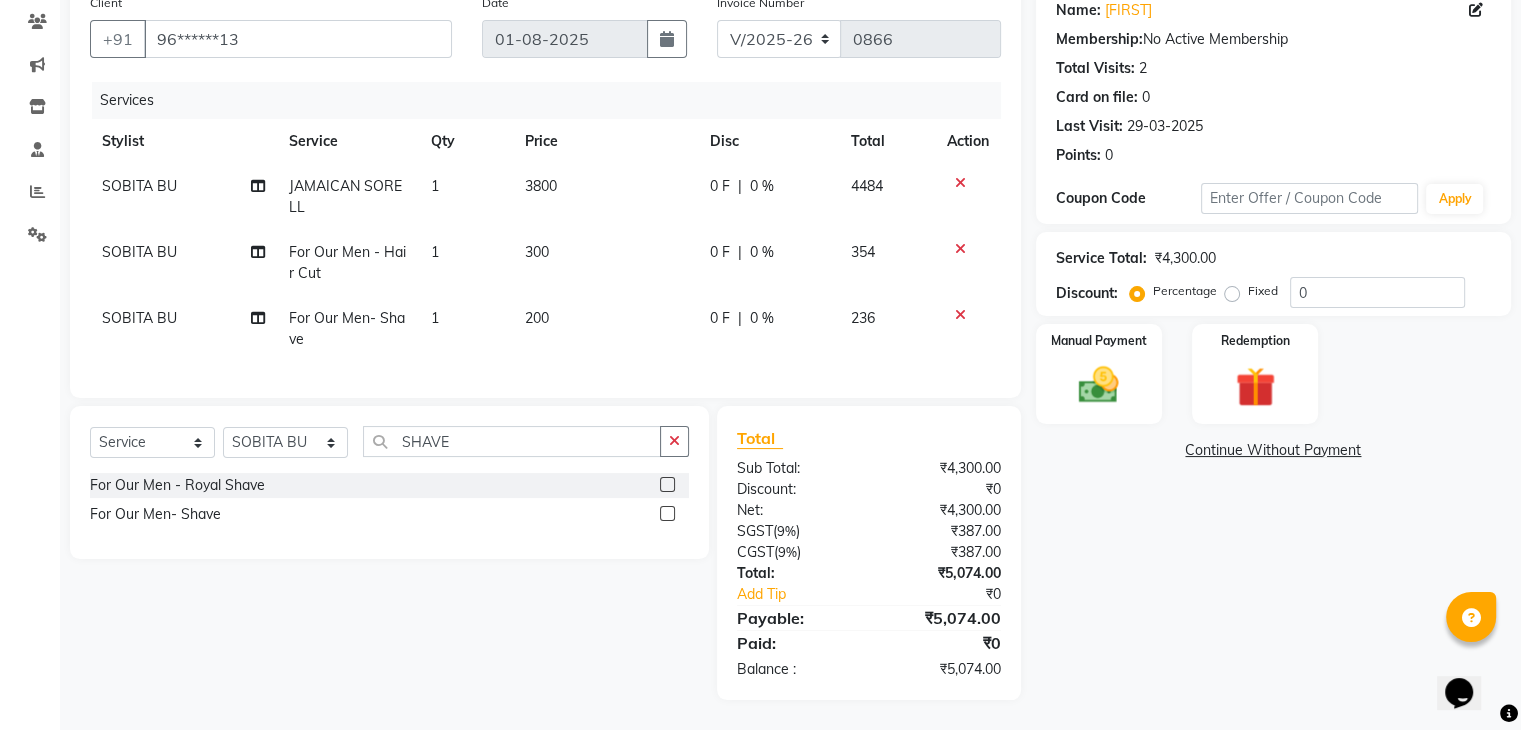 scroll, scrollTop: 182, scrollLeft: 0, axis: vertical 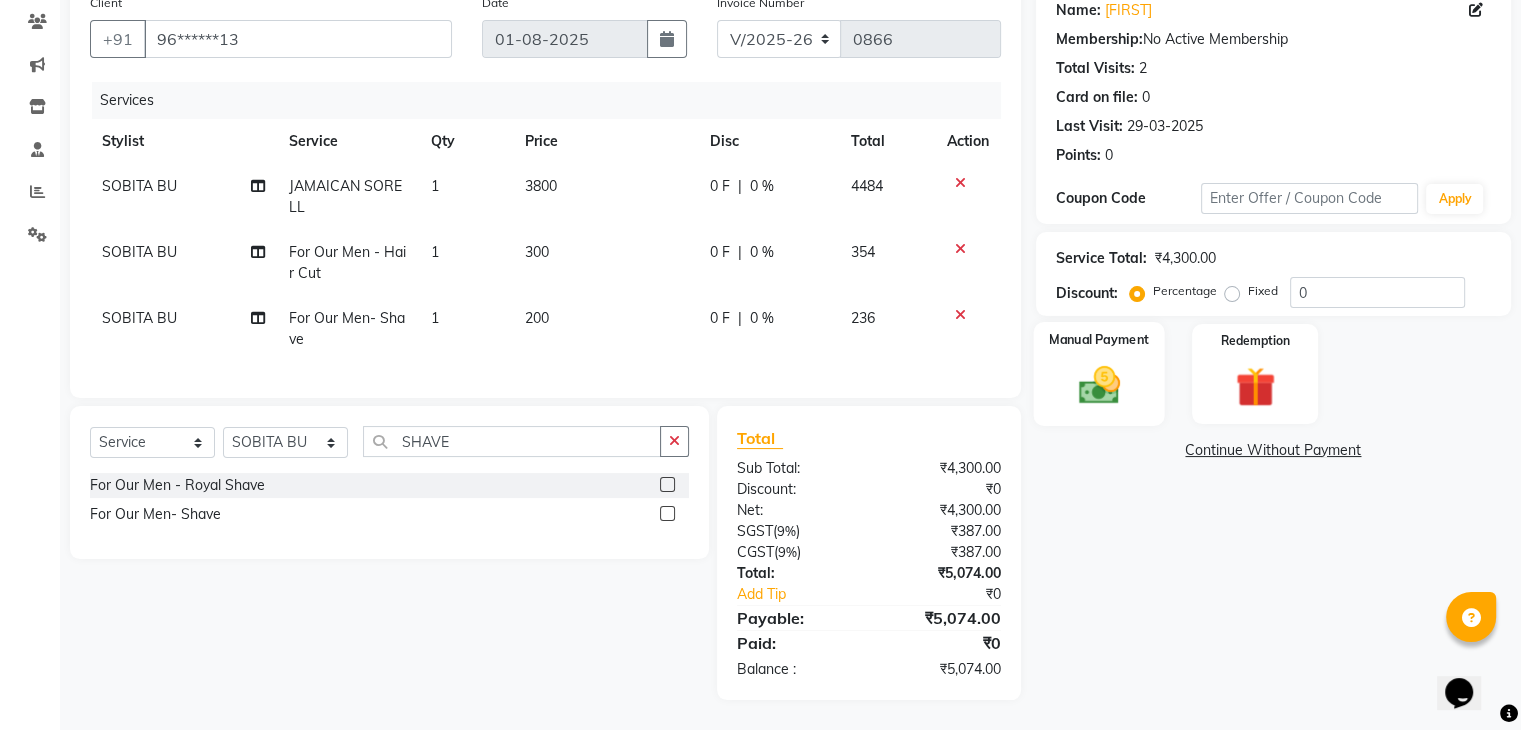 click 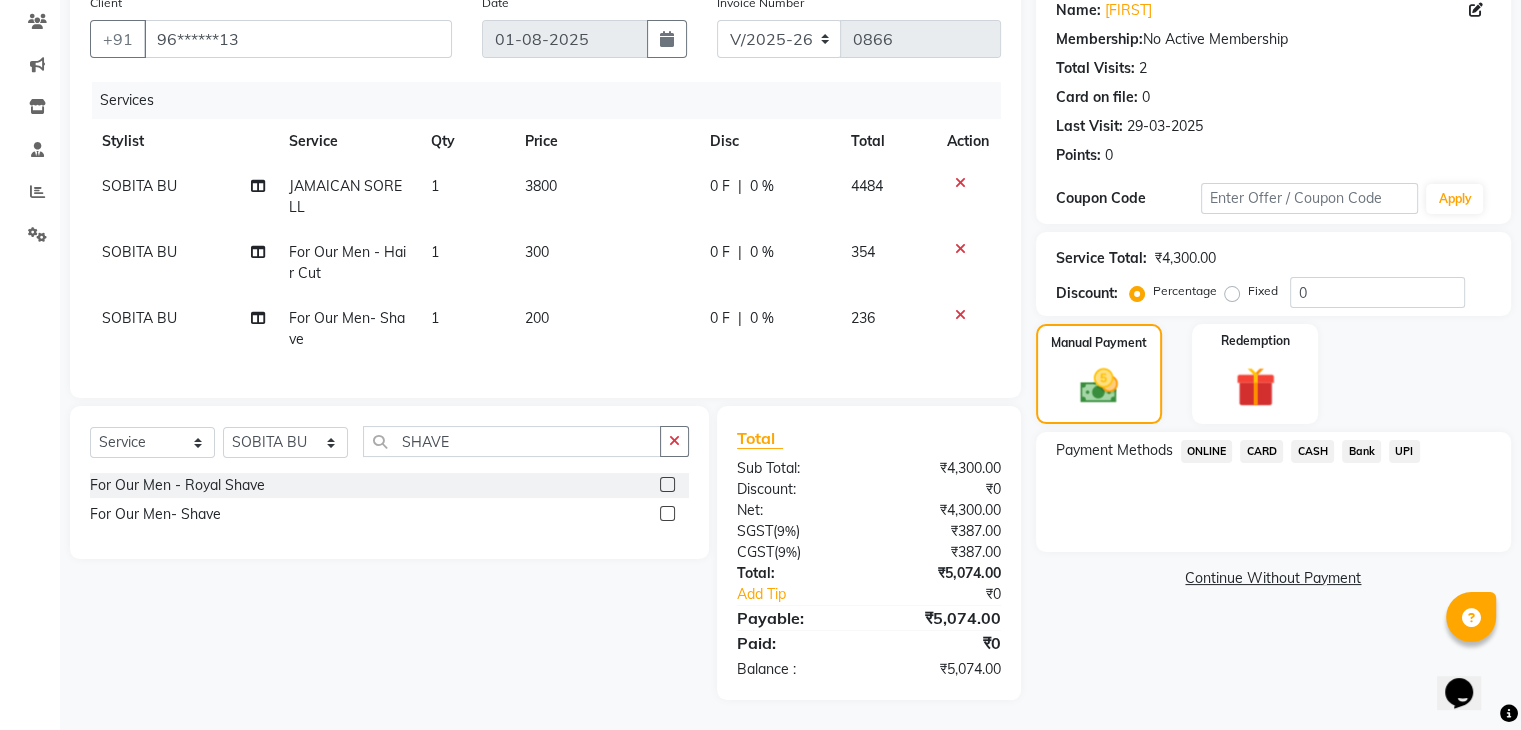 click on "ONLINE" 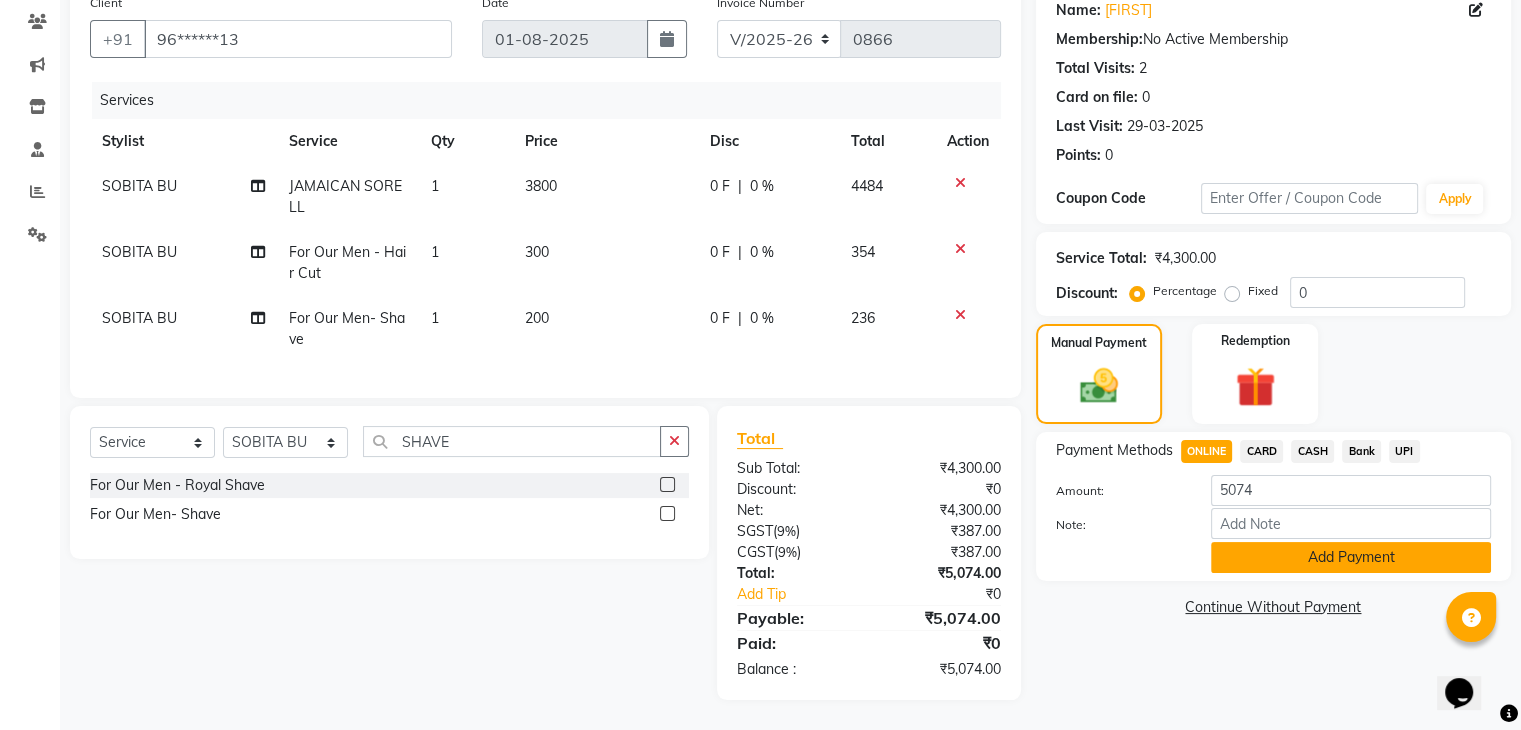 click on "Add Payment" 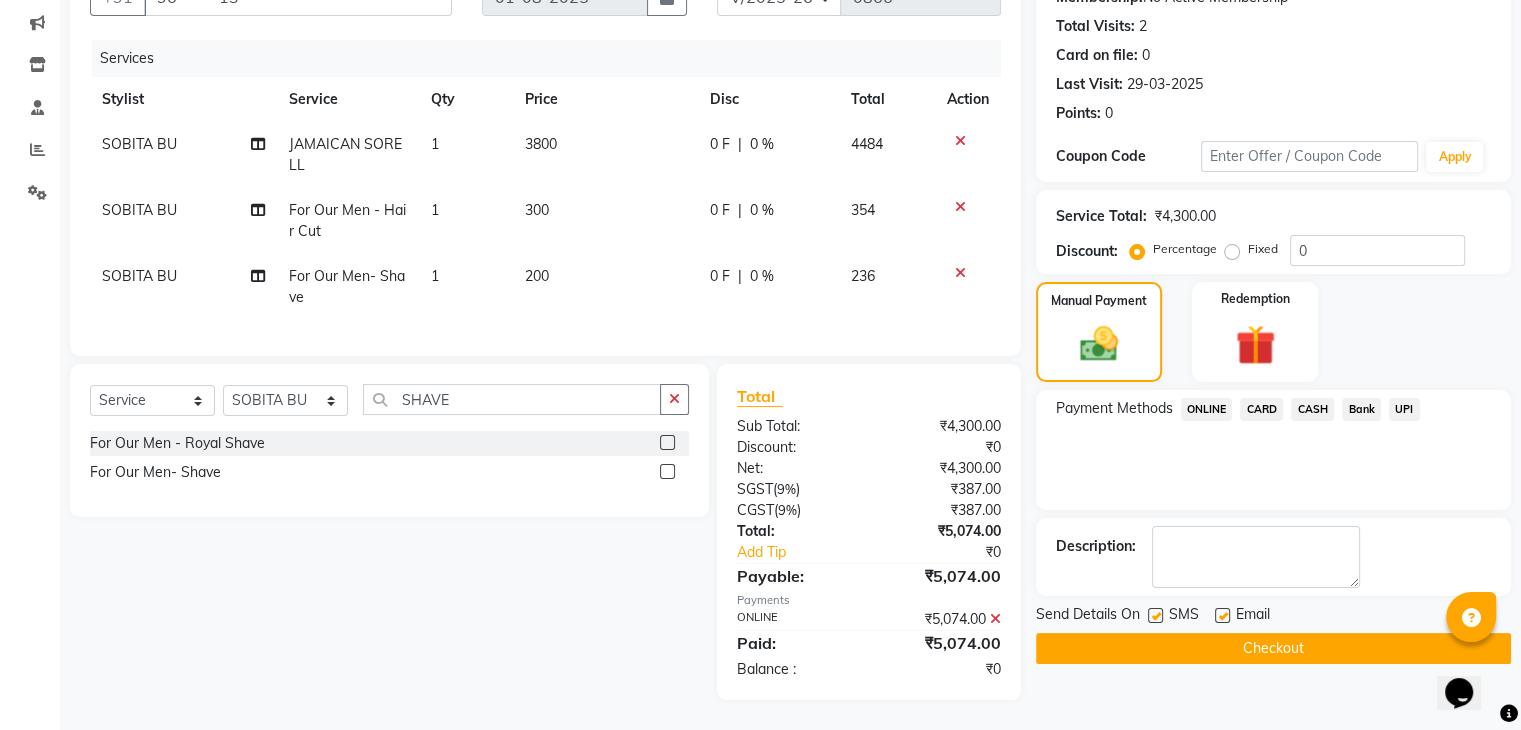 scroll, scrollTop: 224, scrollLeft: 0, axis: vertical 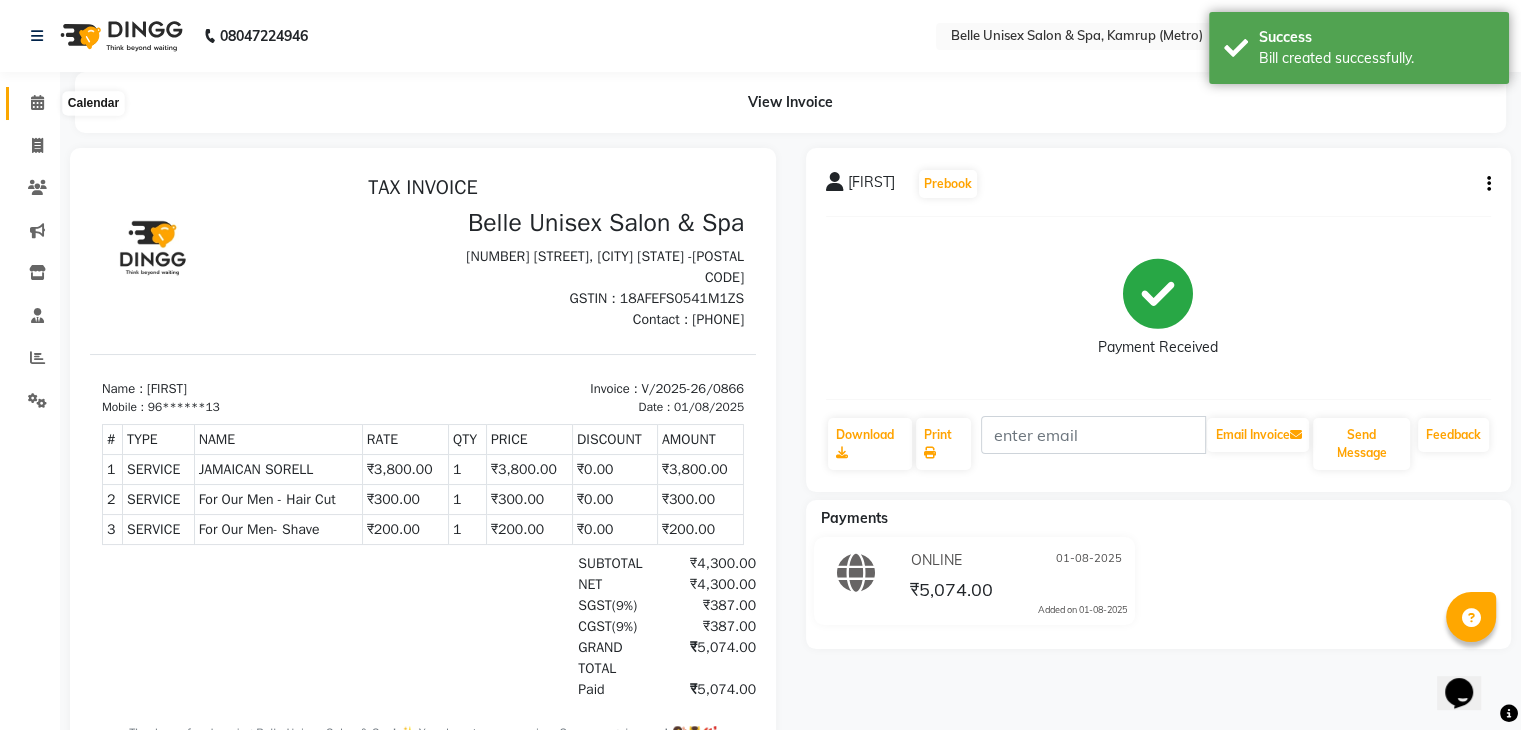 click 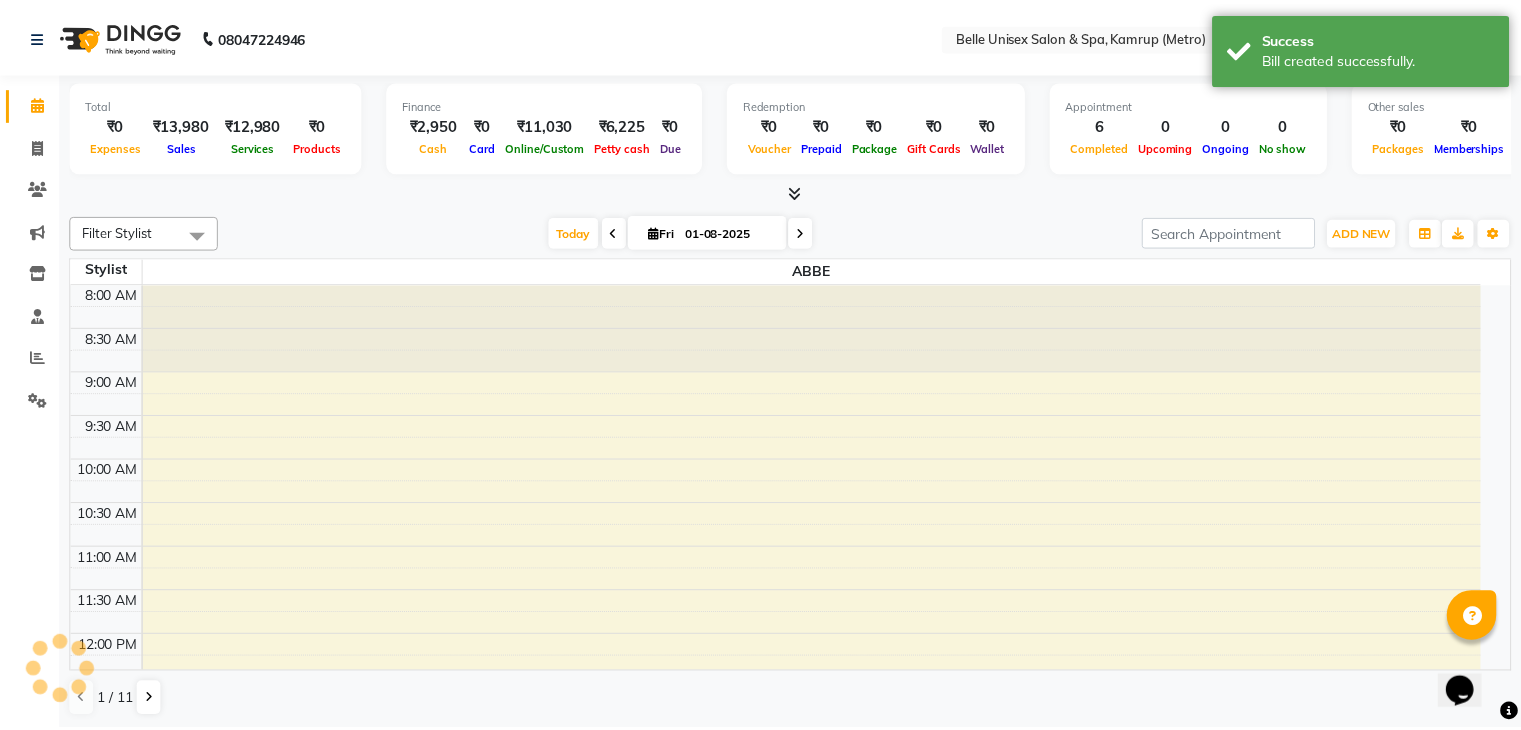 scroll, scrollTop: 0, scrollLeft: 0, axis: both 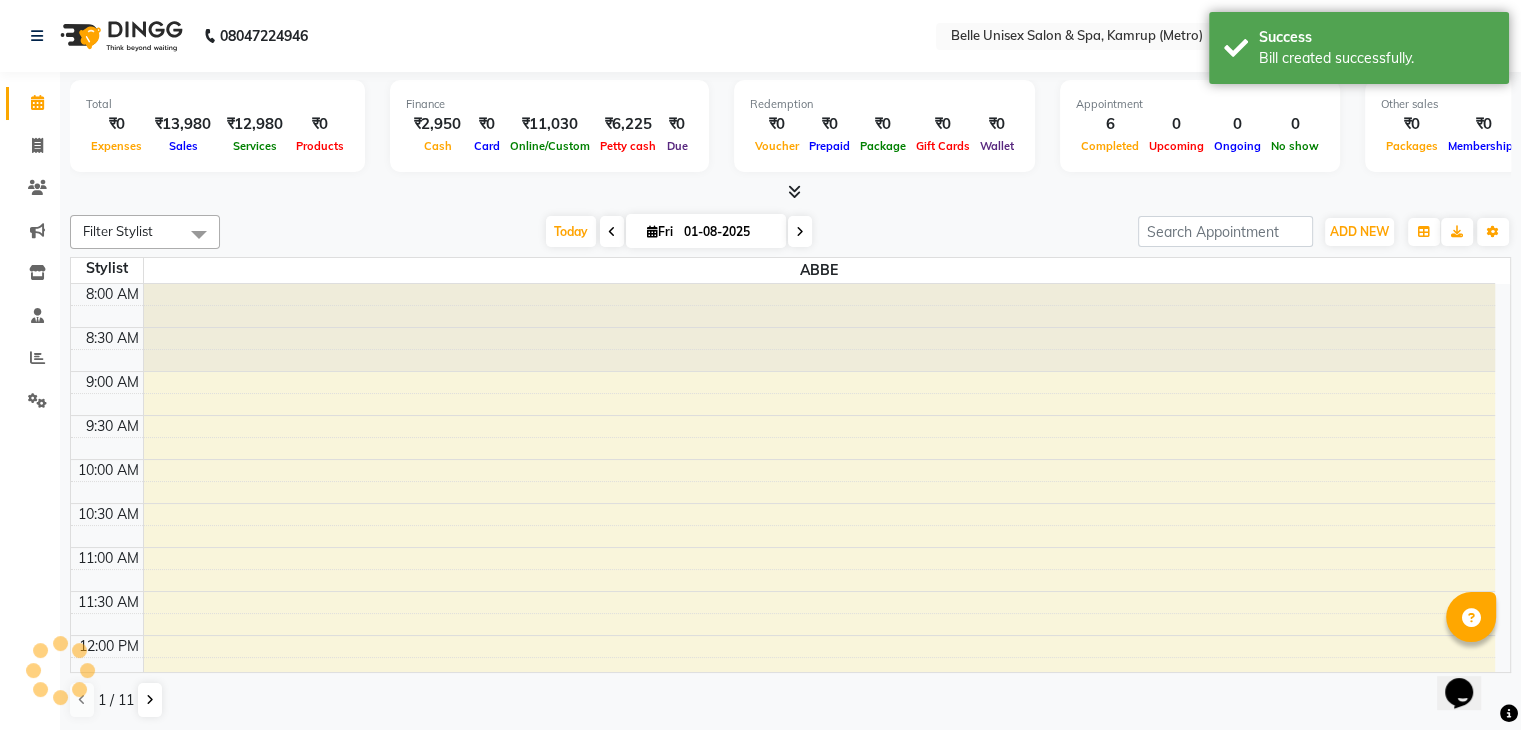 click on "Filter Stylist Select All ABBE ALEX UHD ASEM COUNTER SALE IMLE AO JUPITARA(HK) PURNIMA HK RANA KANTI SINHA SANGAM THERAPIST SOBITA BU THOIBA M. Today Fri 01-08-2025 Toggle Dropdown Add Appointment Add Invoice Add Expense Add Attendance Add Client Add Transaction Toggle Dropdown Add Appointment Add Invoice Add Expense Add Attendance Add Client ADD NEW Toggle Dropdown Add Appointment Add Invoice Add Expense Add Attendance Add Client Add Transaction Filter Stylist Select All ABBE ALEX UHD ASEM COUNTER SALE IMLE AO JUPITARA(HK) PURNIMA HK RANA KANTI SINHA SANGAM THERAPIST SOBITA BU THOIBA M. Group By Staff View Room View View as Vertical Vertical - Week View Horizontal Horizontal - Week View List Toggle Dropdown Calendar Settings Manage Tags Arrange Stylists Reset Stylists Full Screen Show Available Stylist Appointment Form Zoom 100% Staff/Room Display Count 1 Stylist ABBE 8:00 AM 8:30 AM 9:00 AM 9:30 AM 10:00 AM 10:30 AM 11:00 AM 11:30 AM 12:00 PM 12:30 PM 1:00 PM 1:30 PM 2:00 PM" 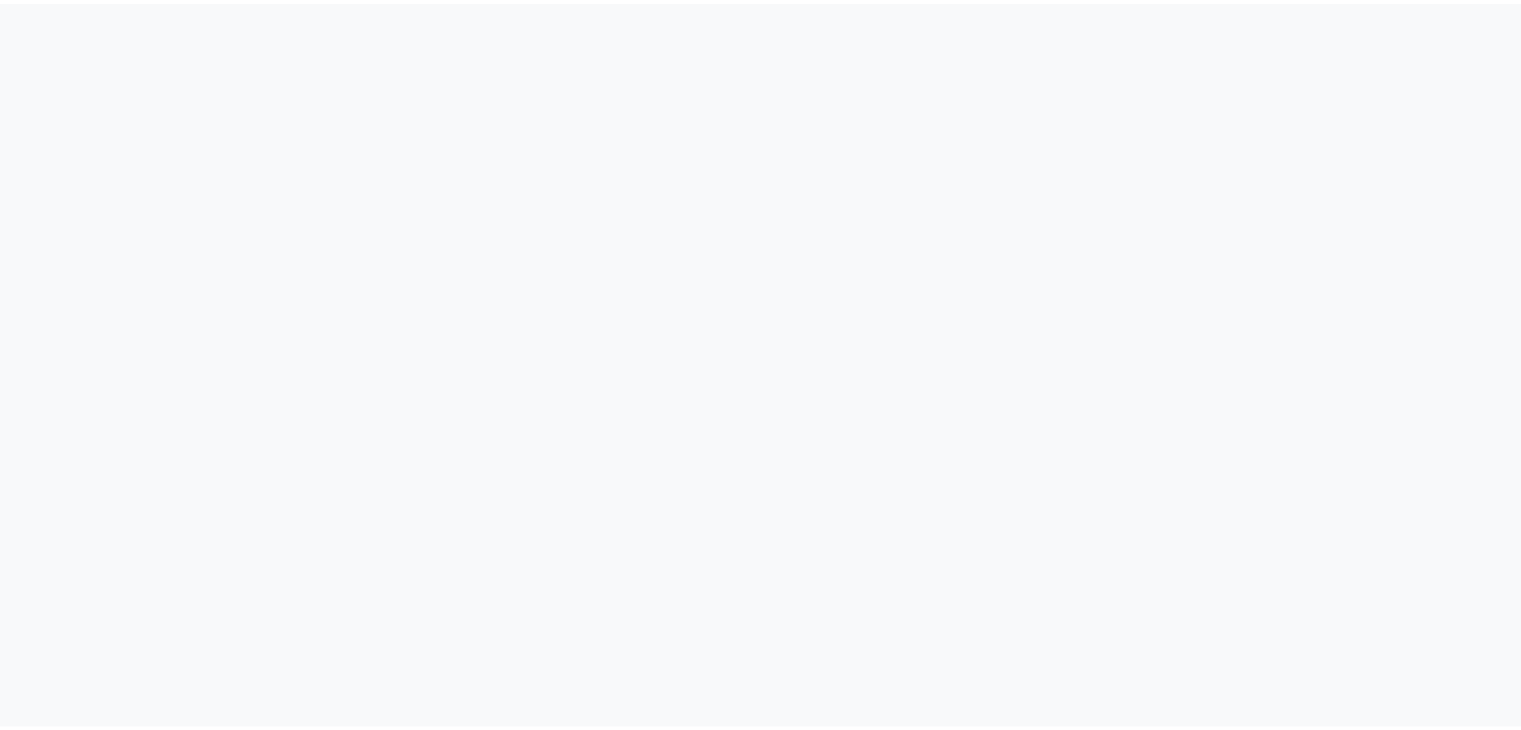scroll, scrollTop: 0, scrollLeft: 0, axis: both 